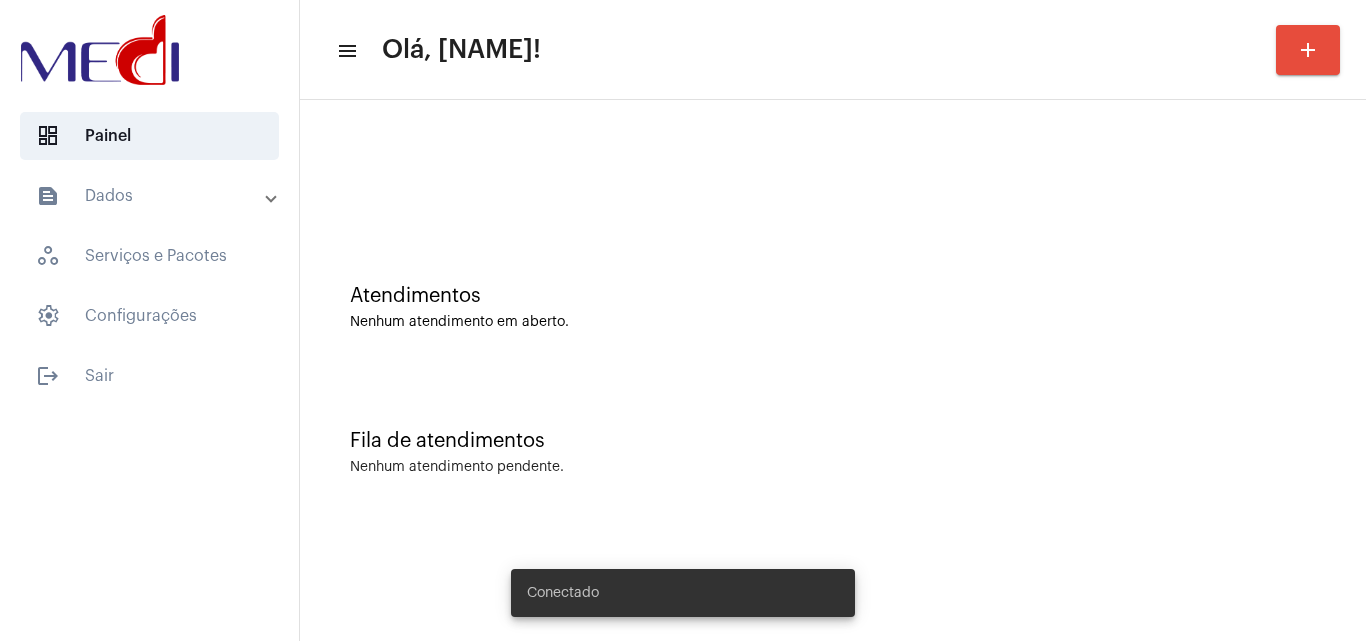 scroll, scrollTop: 0, scrollLeft: 0, axis: both 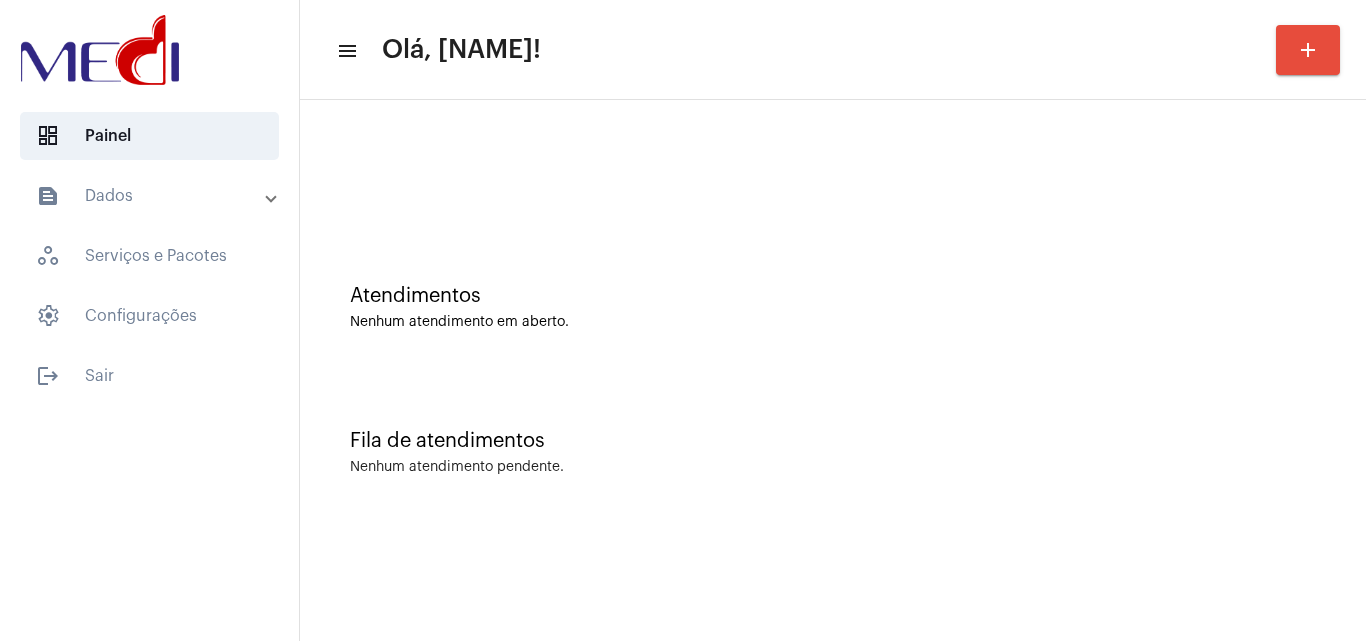 click on "Fila de atendimentos Nenhum atendimento pendente." 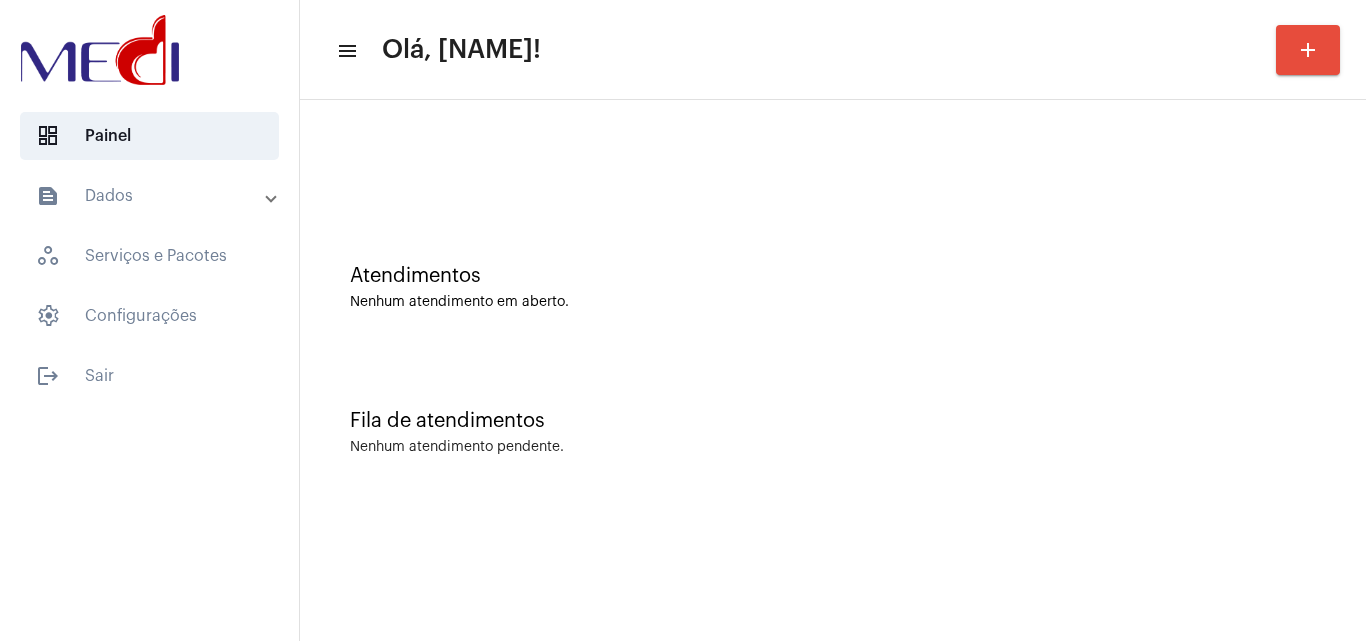 scroll, scrollTop: 0, scrollLeft: 0, axis: both 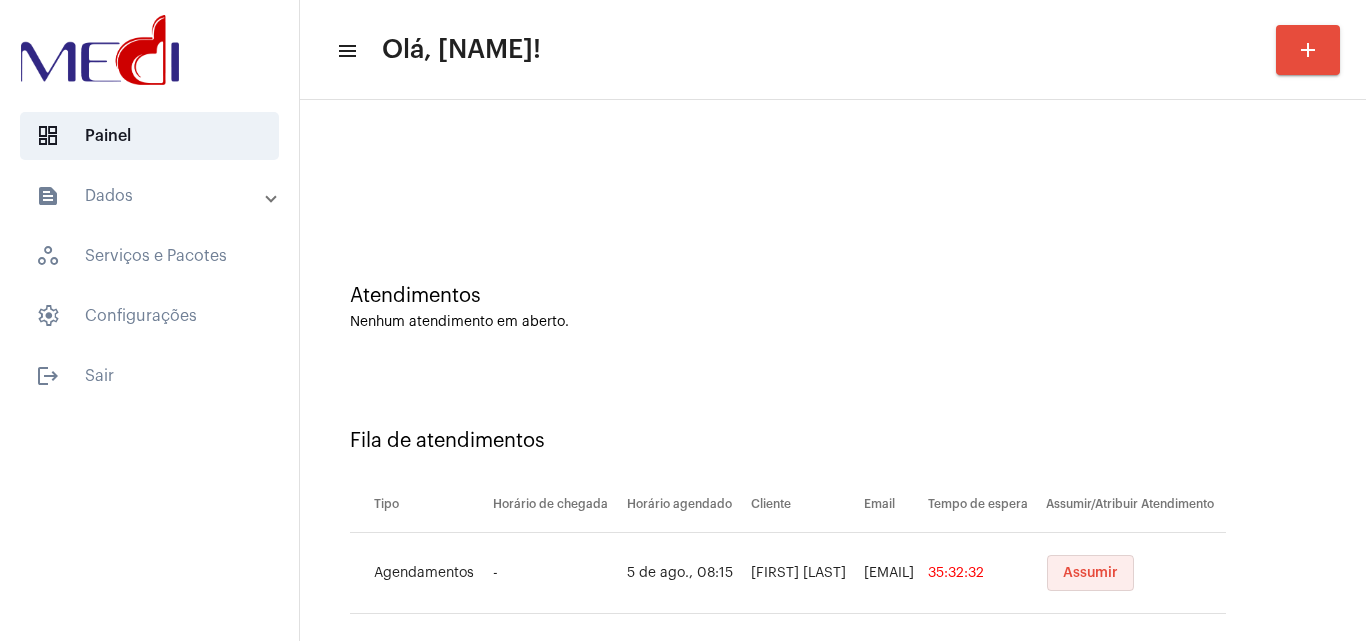 click on "Assumir" at bounding box center [1090, 573] 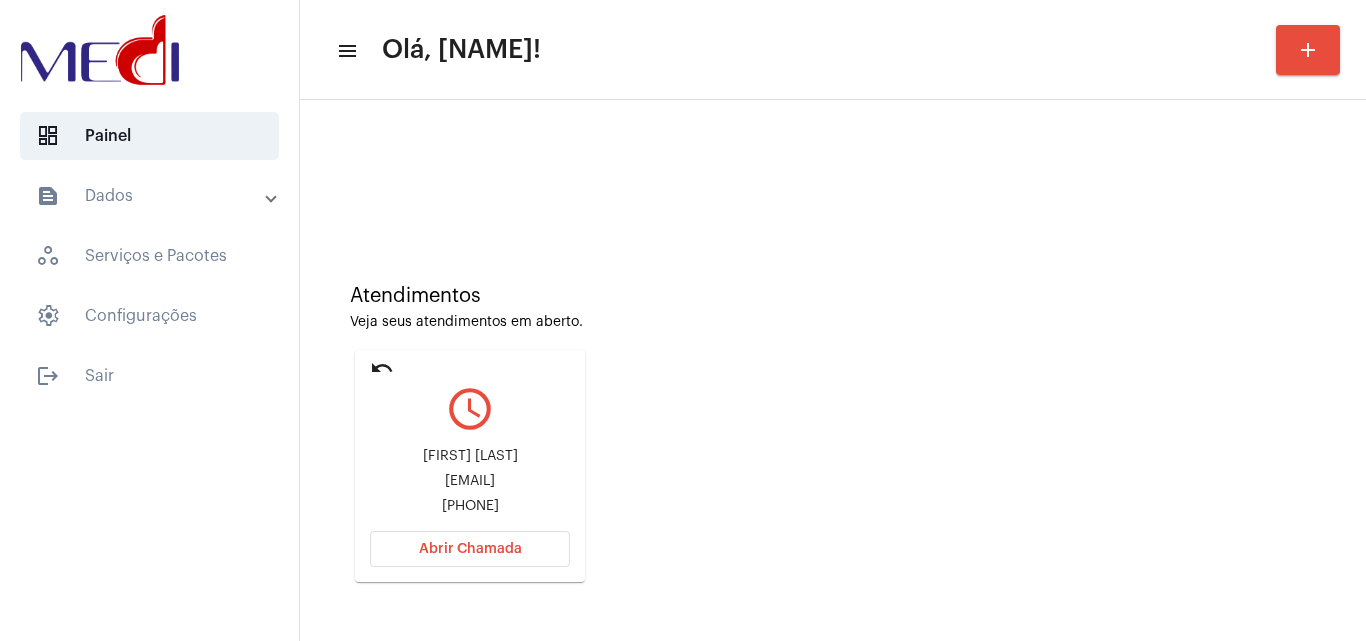 click on "amandaf_v@hotmail.com" 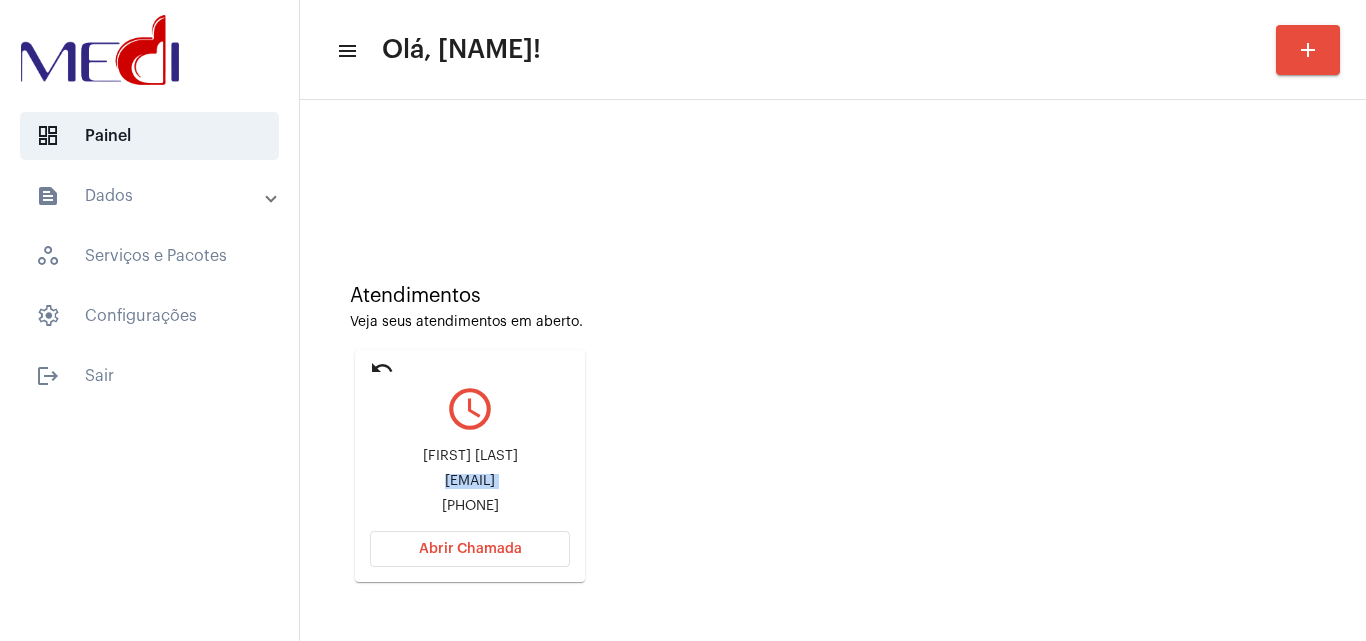 click on "amandaf_v@hotmail.com" 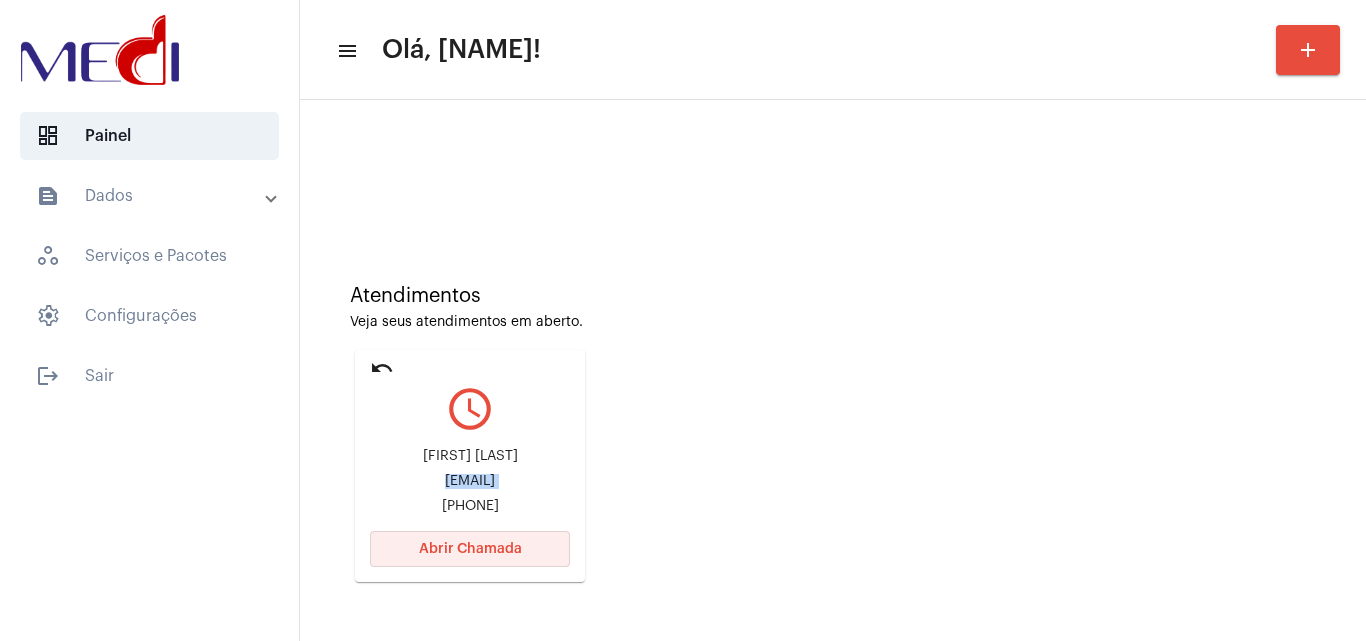 click on "Abrir Chamada" 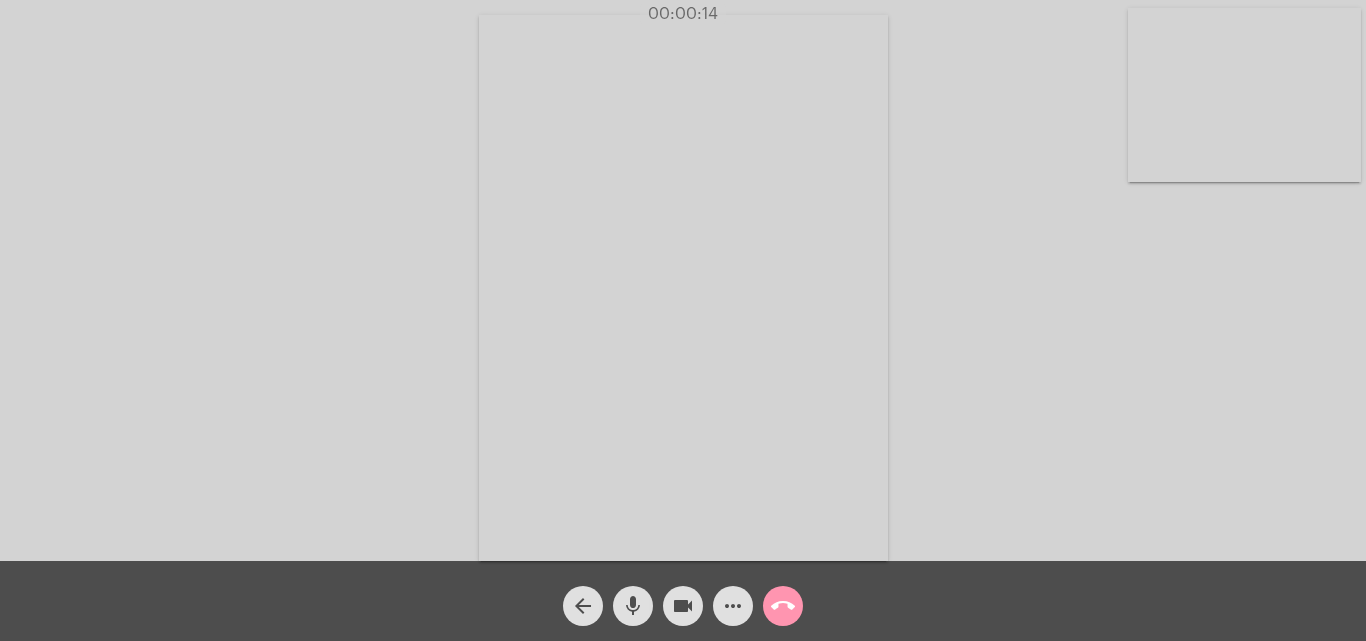 click on "Acessando Câmera e Microfone..." 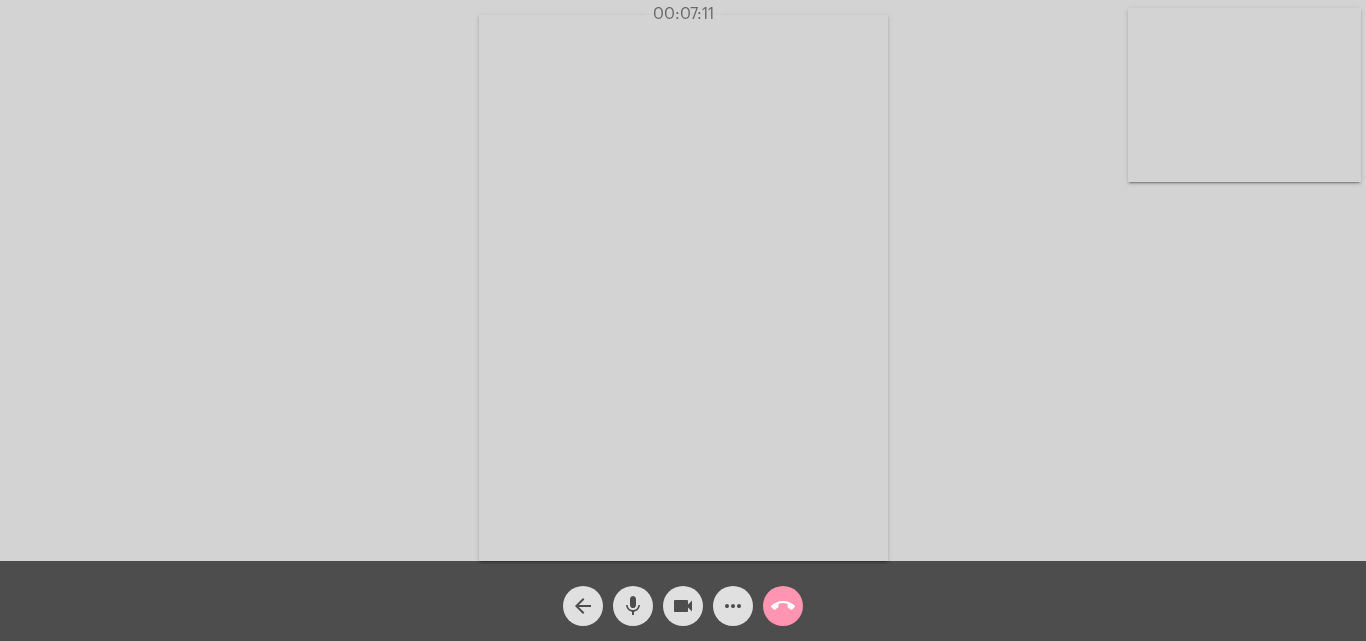 click on "call_end" 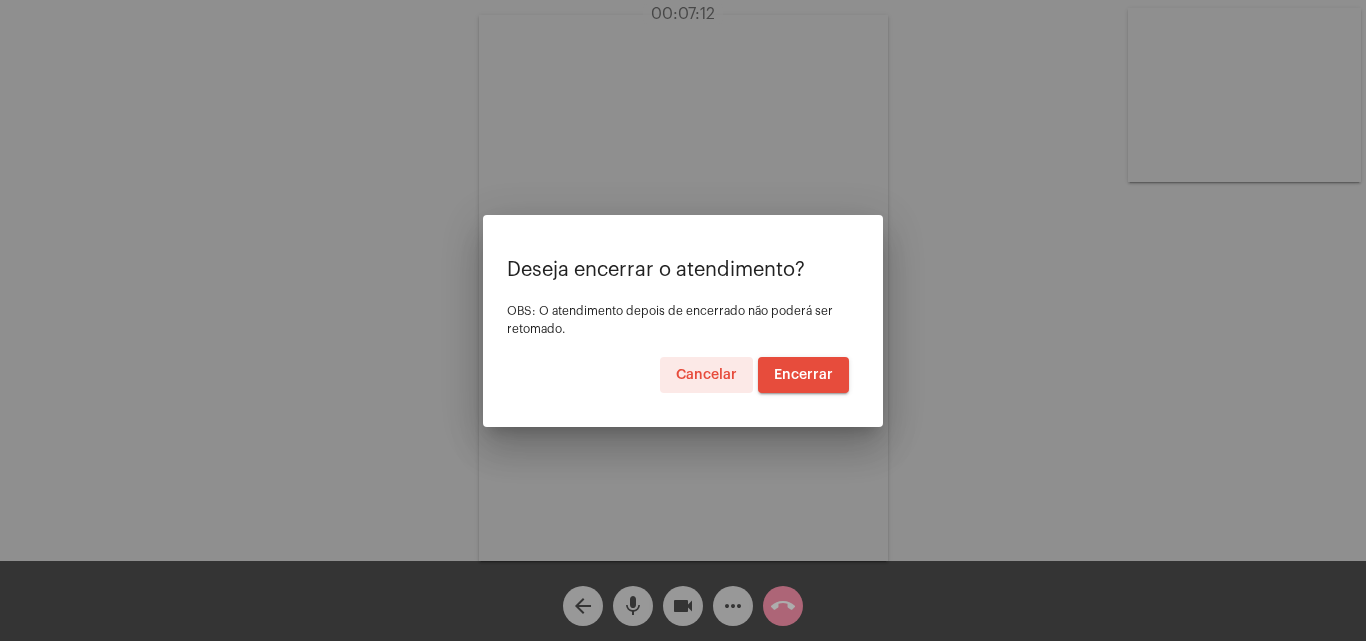 click on "Encerrar" at bounding box center [803, 375] 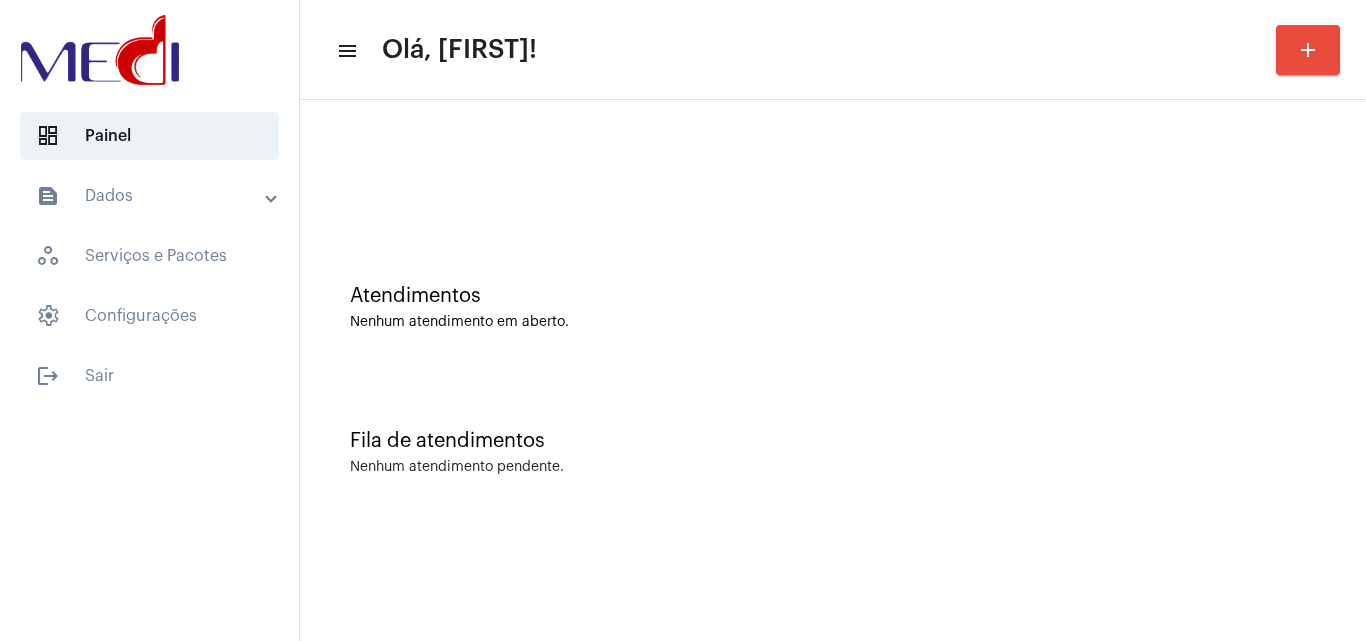 scroll, scrollTop: 0, scrollLeft: 0, axis: both 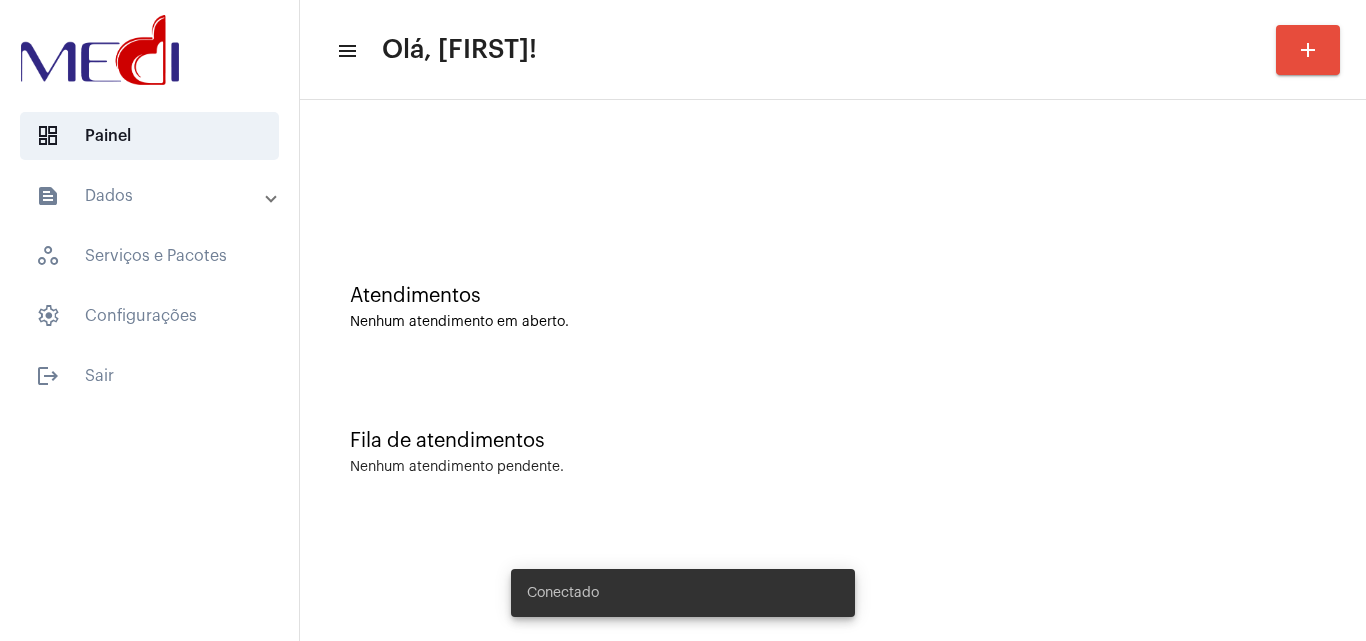 click on "Atendimentos Nenhum atendimento em aberto." 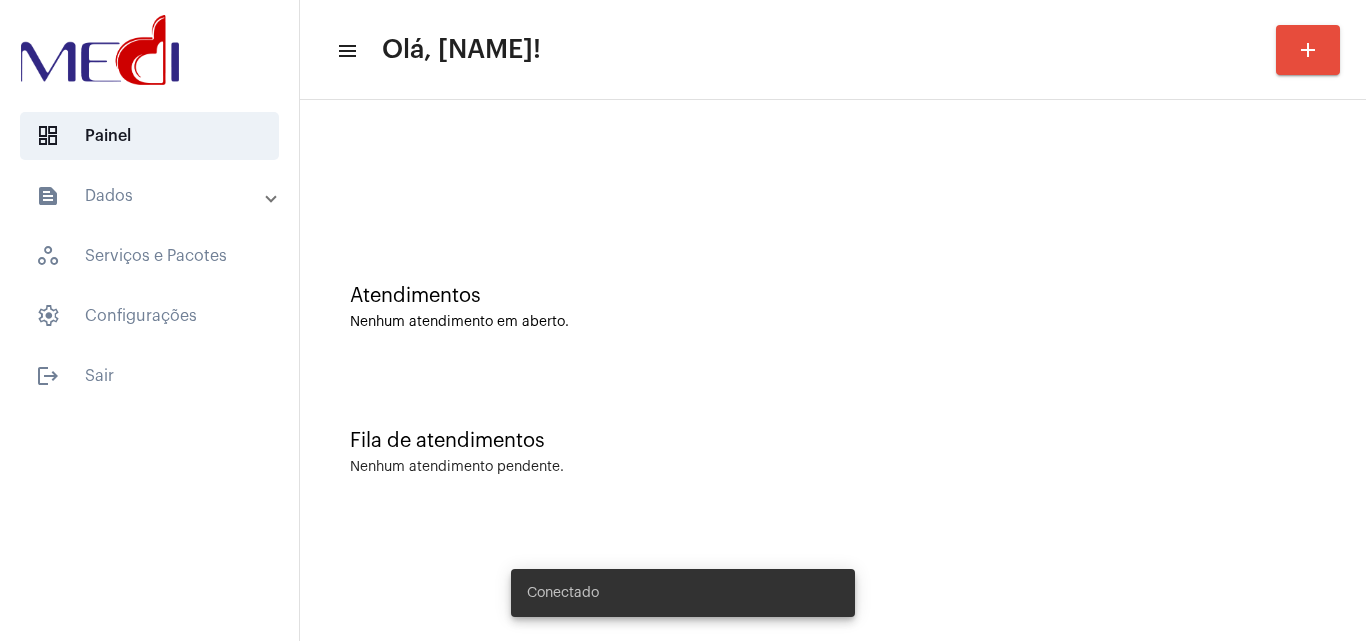 scroll, scrollTop: 0, scrollLeft: 0, axis: both 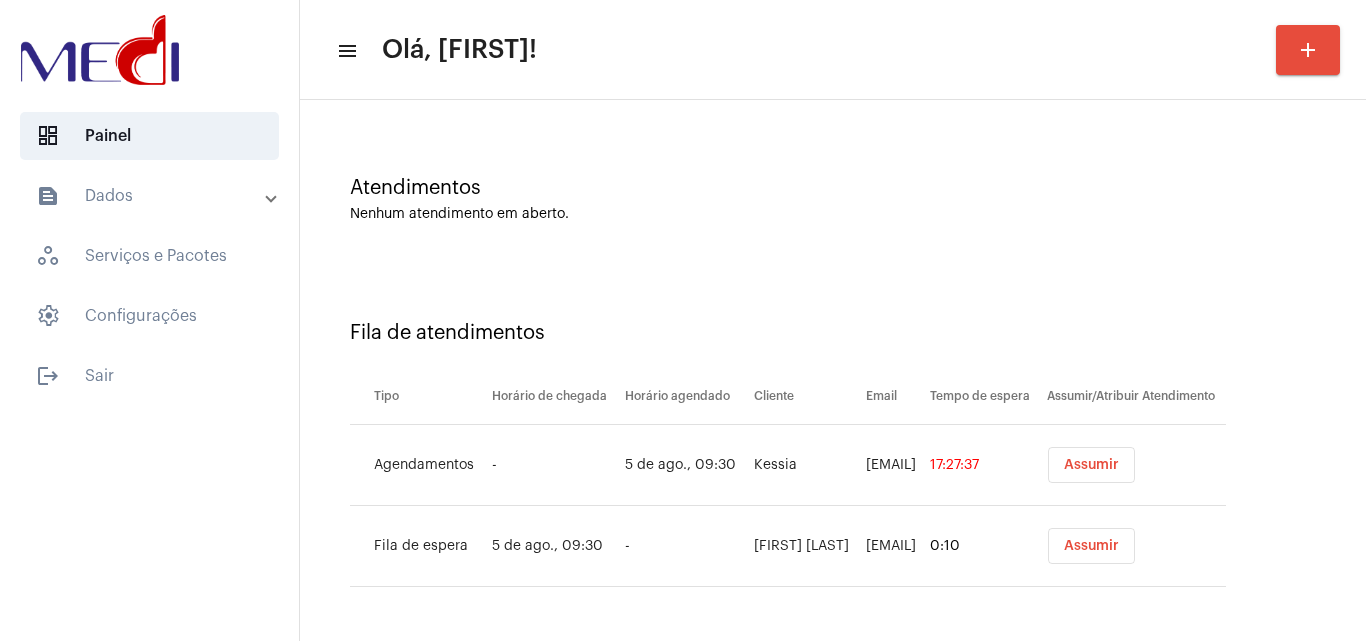 click on "Assumir" at bounding box center (1091, 465) 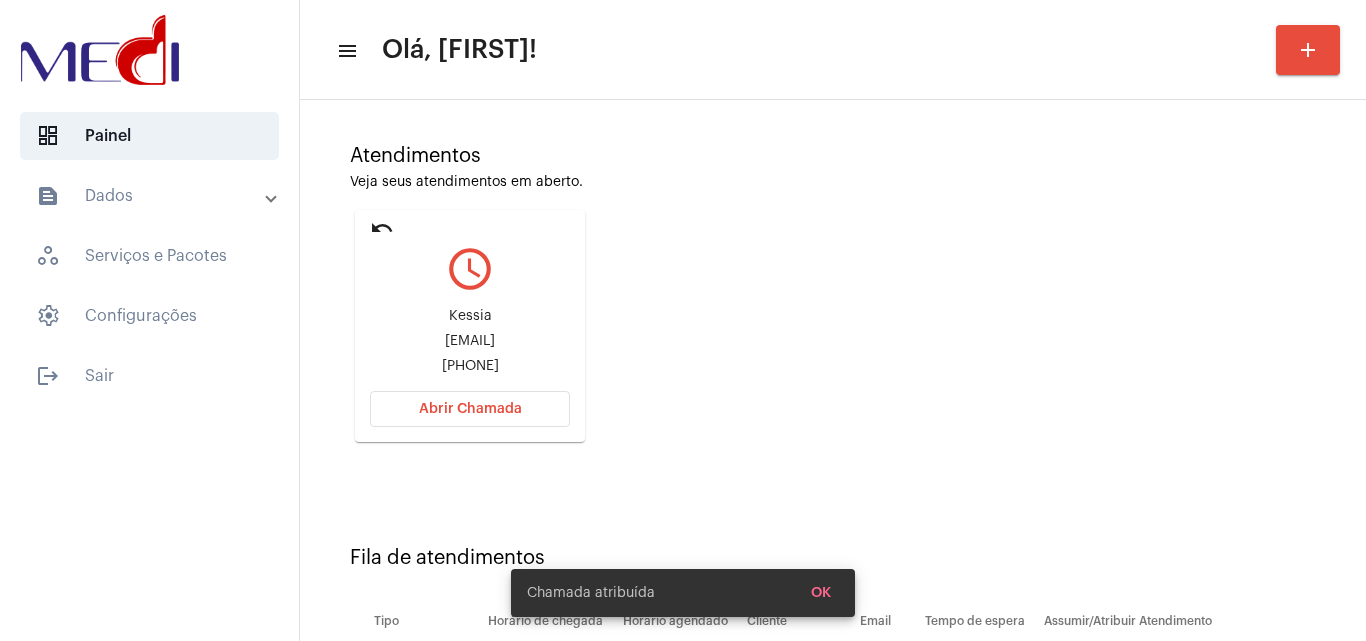 scroll, scrollTop: 284, scrollLeft: 0, axis: vertical 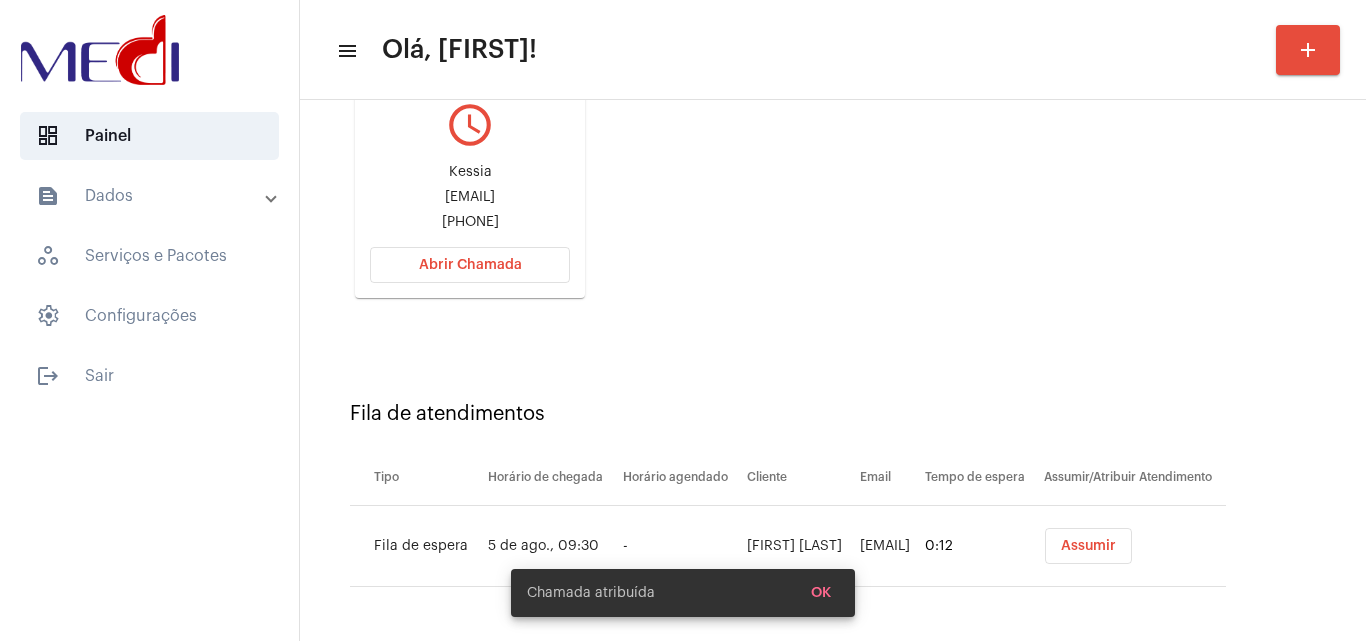 click on "Assumir" at bounding box center (1088, 546) 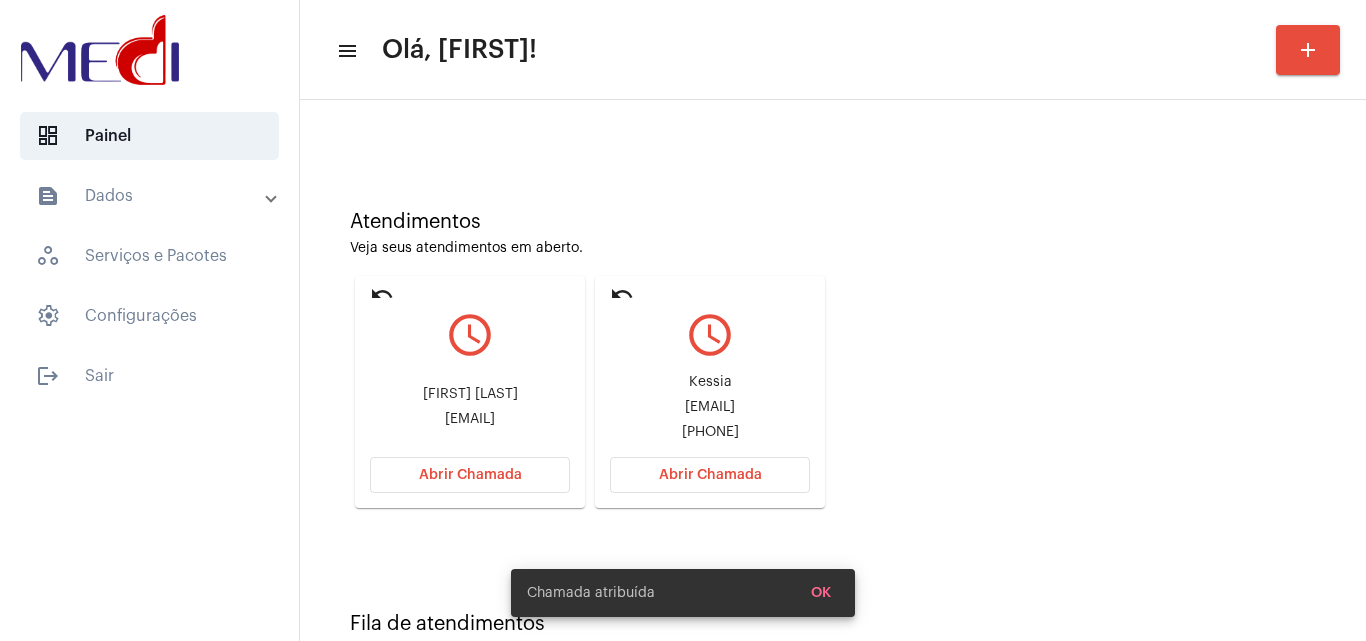 scroll, scrollTop: 141, scrollLeft: 0, axis: vertical 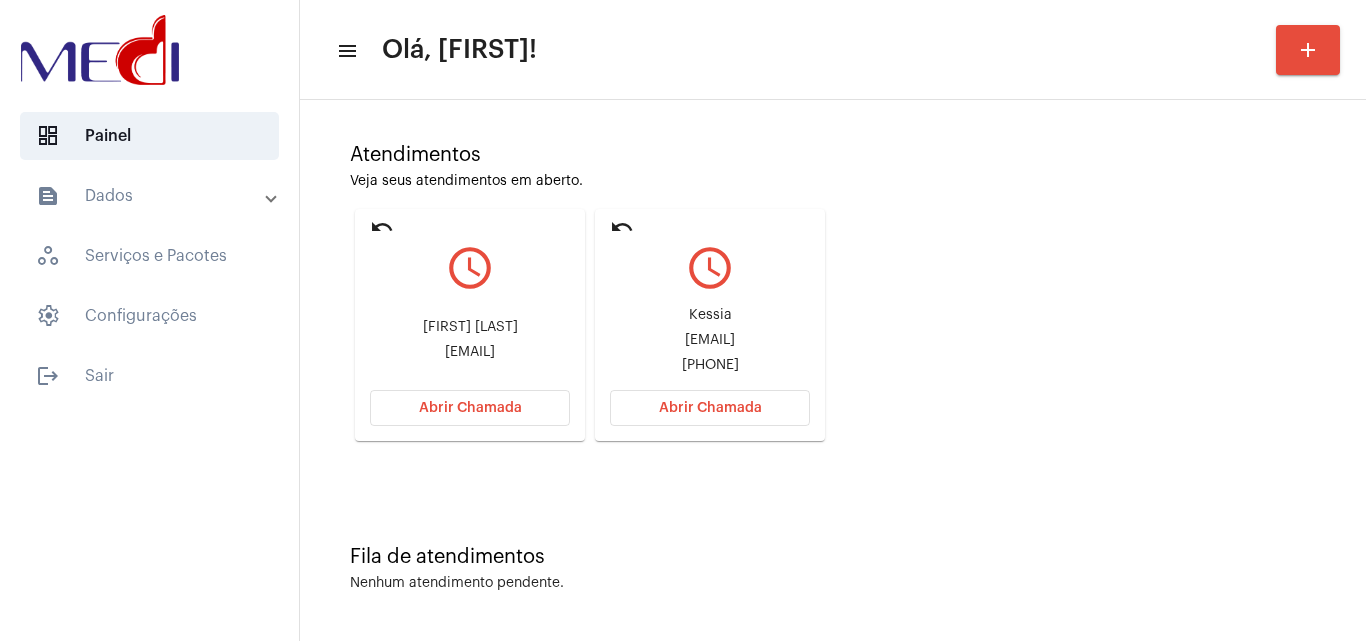 click on "okessia@hotmail.com" 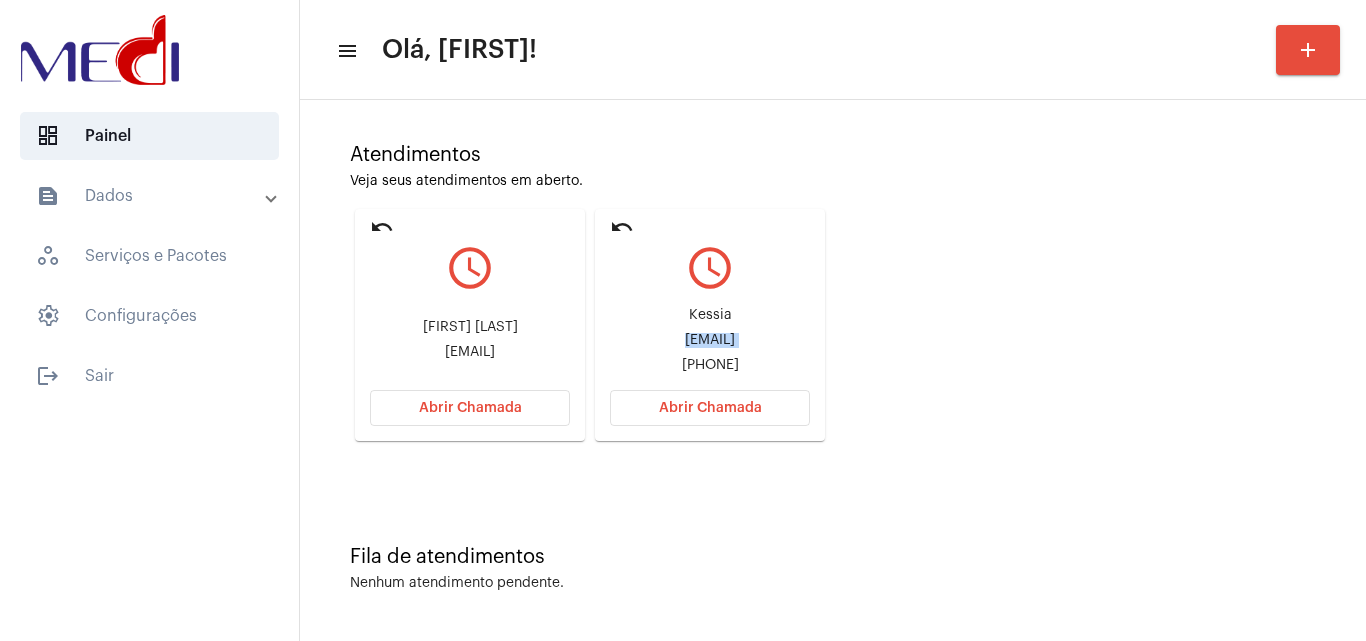 click on "okessia@hotmail.com" 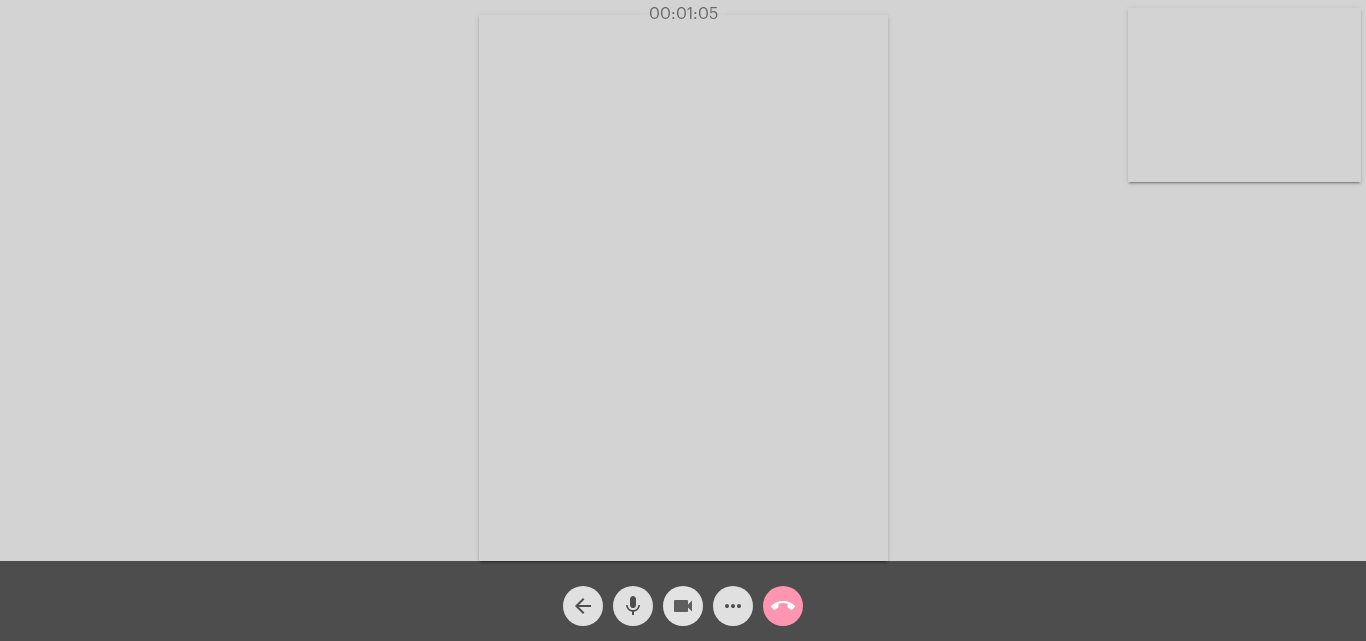 click on "videocam" 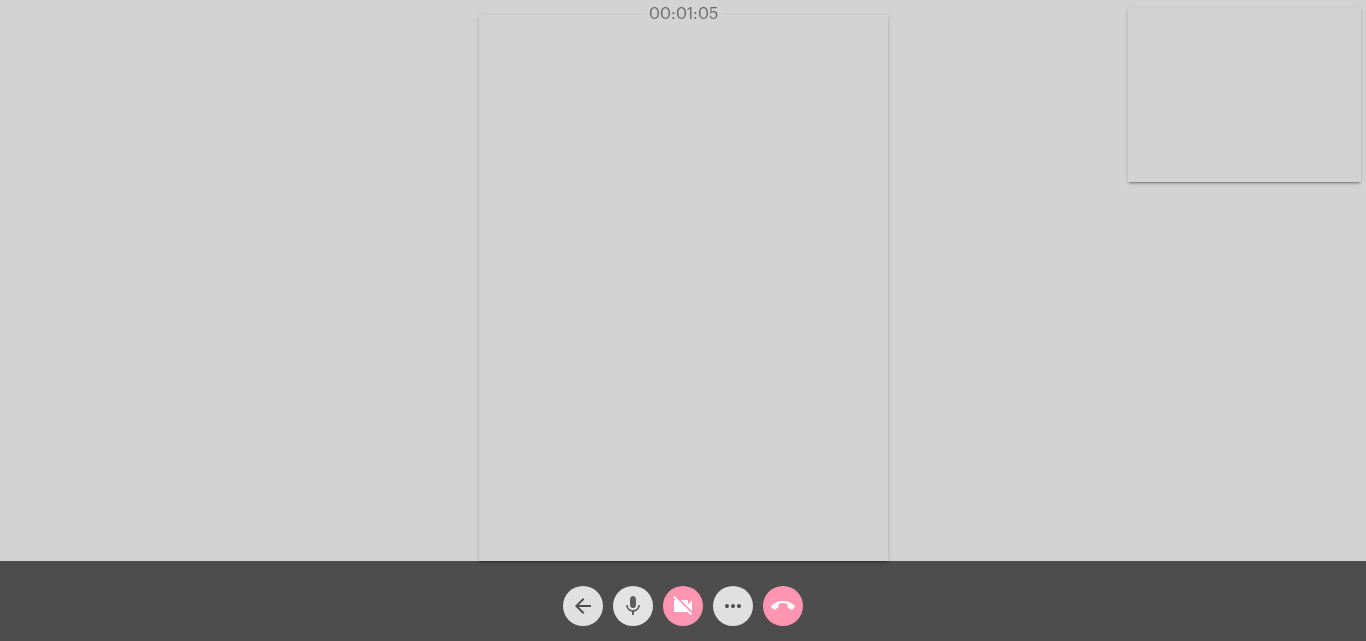 click on "mic" 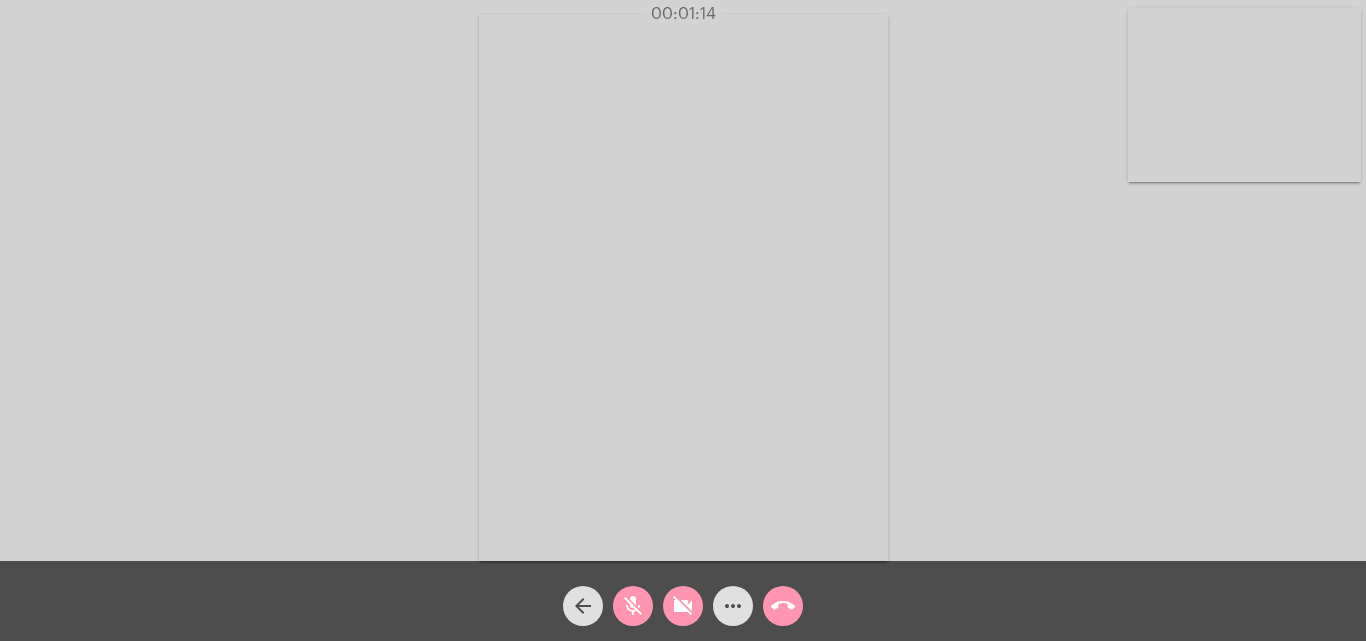 click on "mic_off" 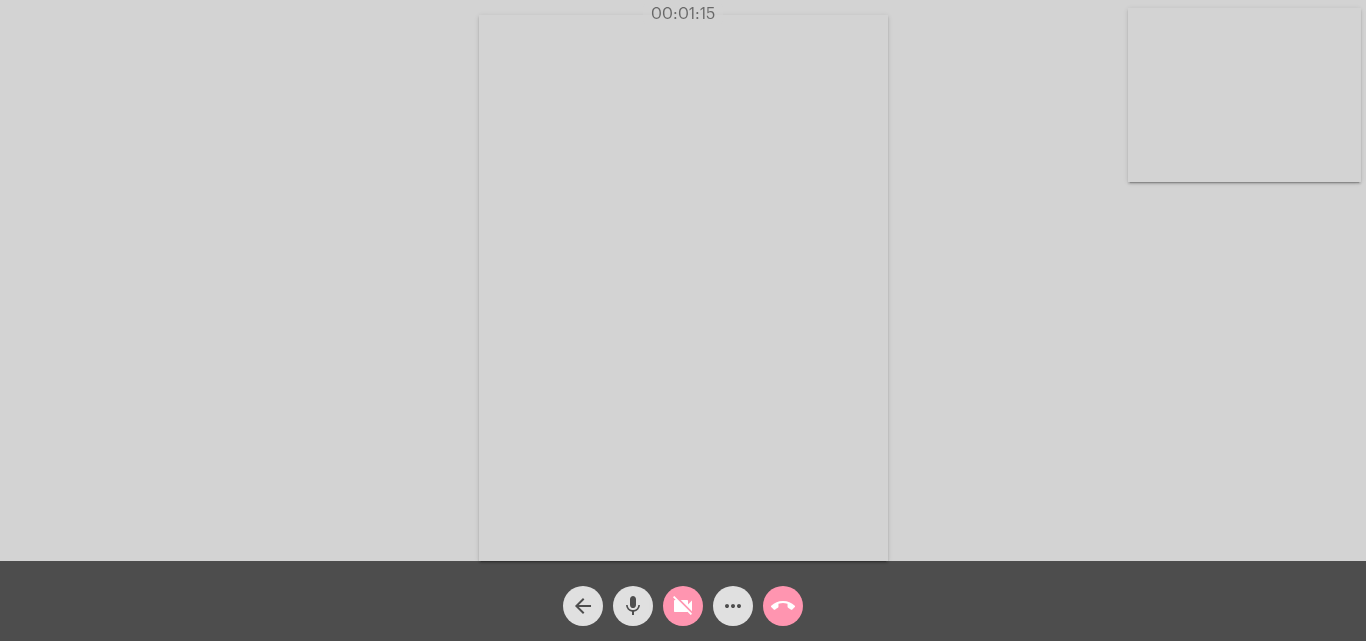click on "mic" 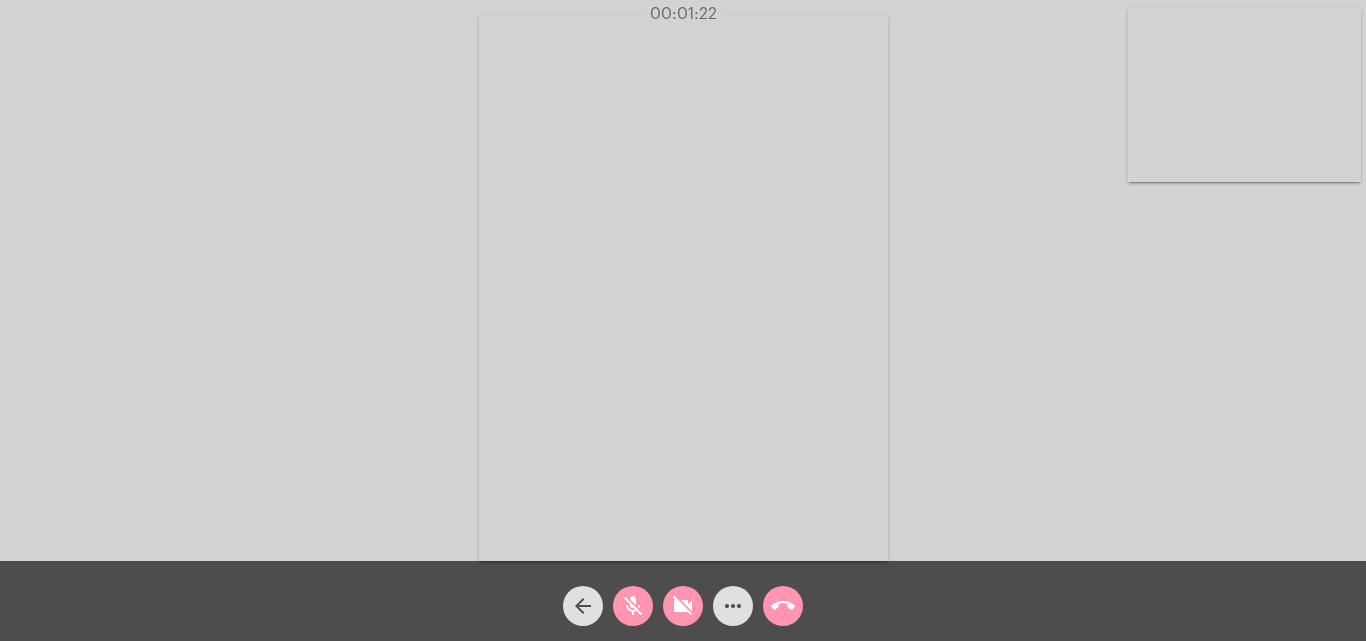 click on "mic_off" 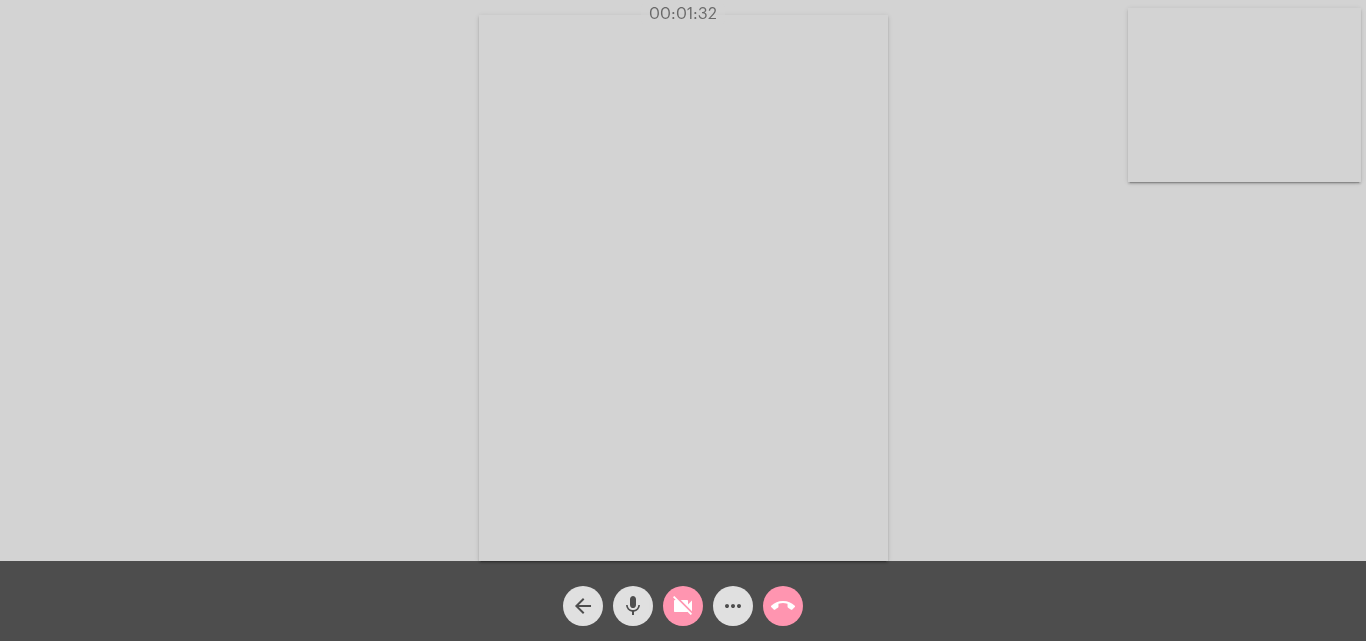 click on "videocam_off" 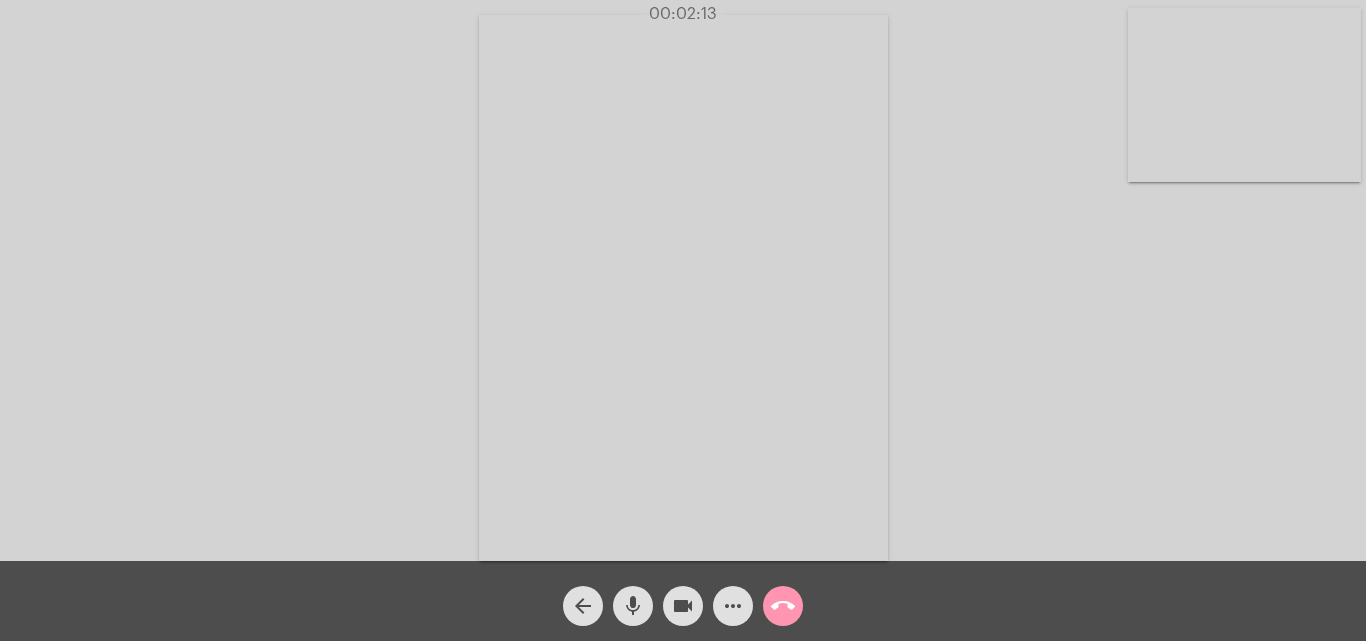 click on "call_end" 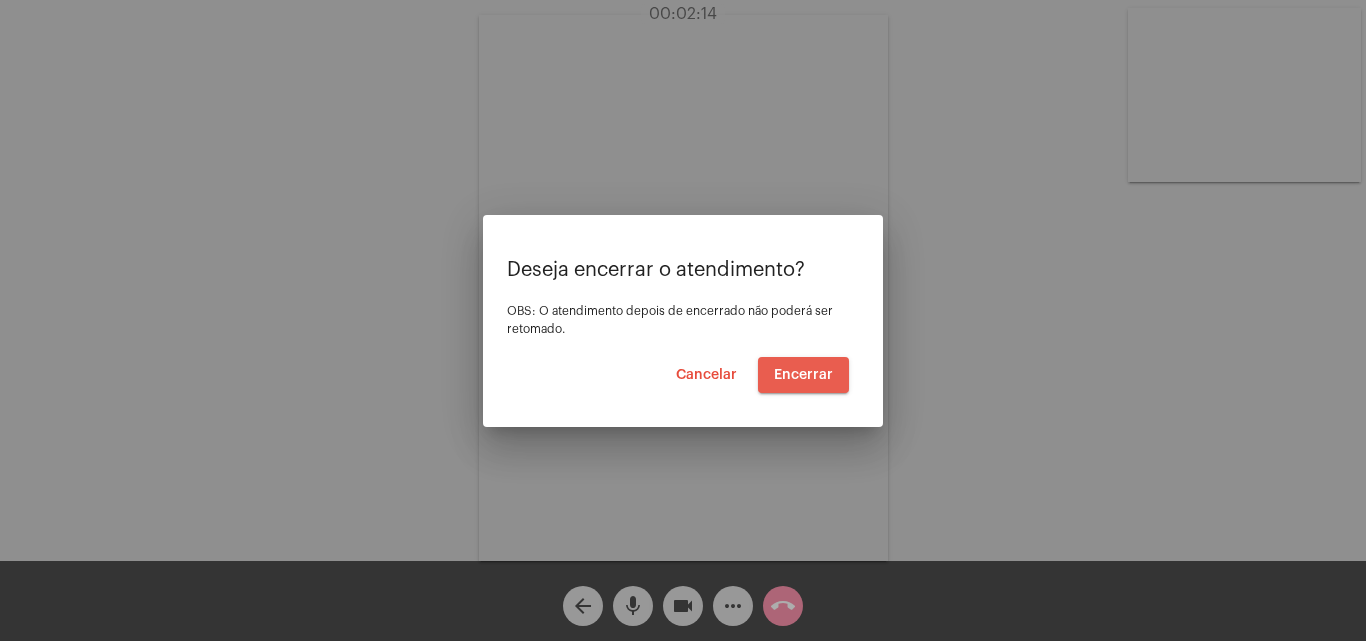 click on "Encerrar" at bounding box center (803, 375) 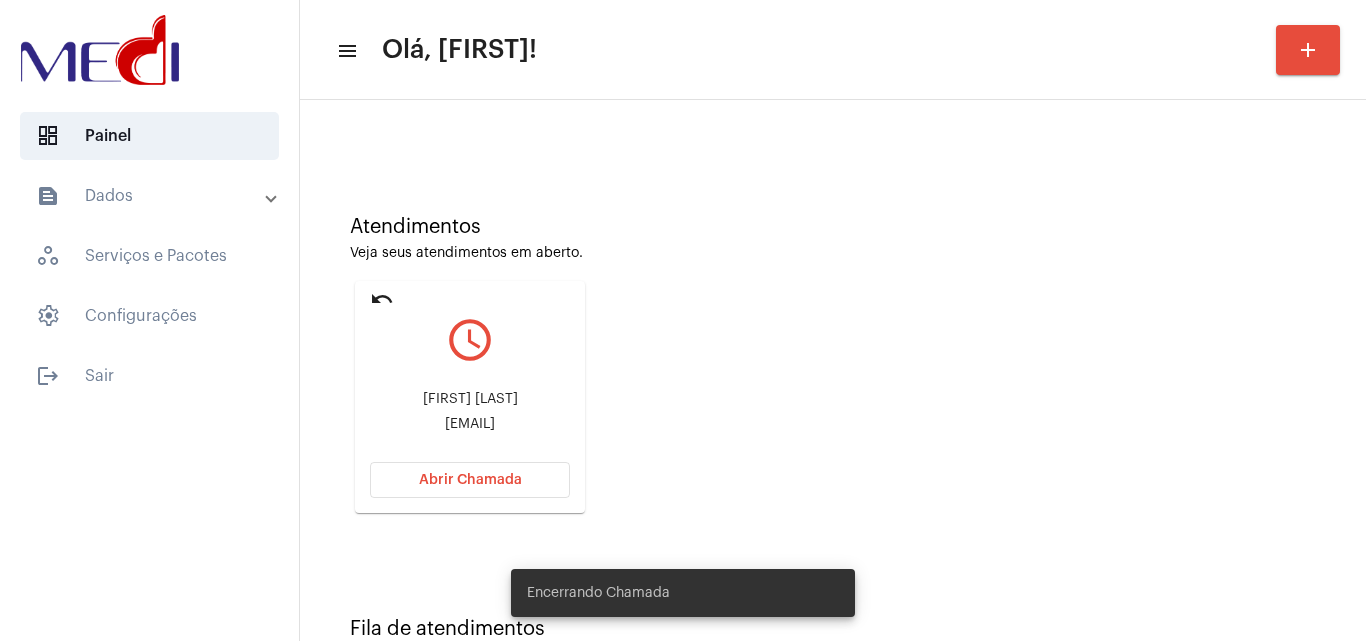 scroll, scrollTop: 141, scrollLeft: 0, axis: vertical 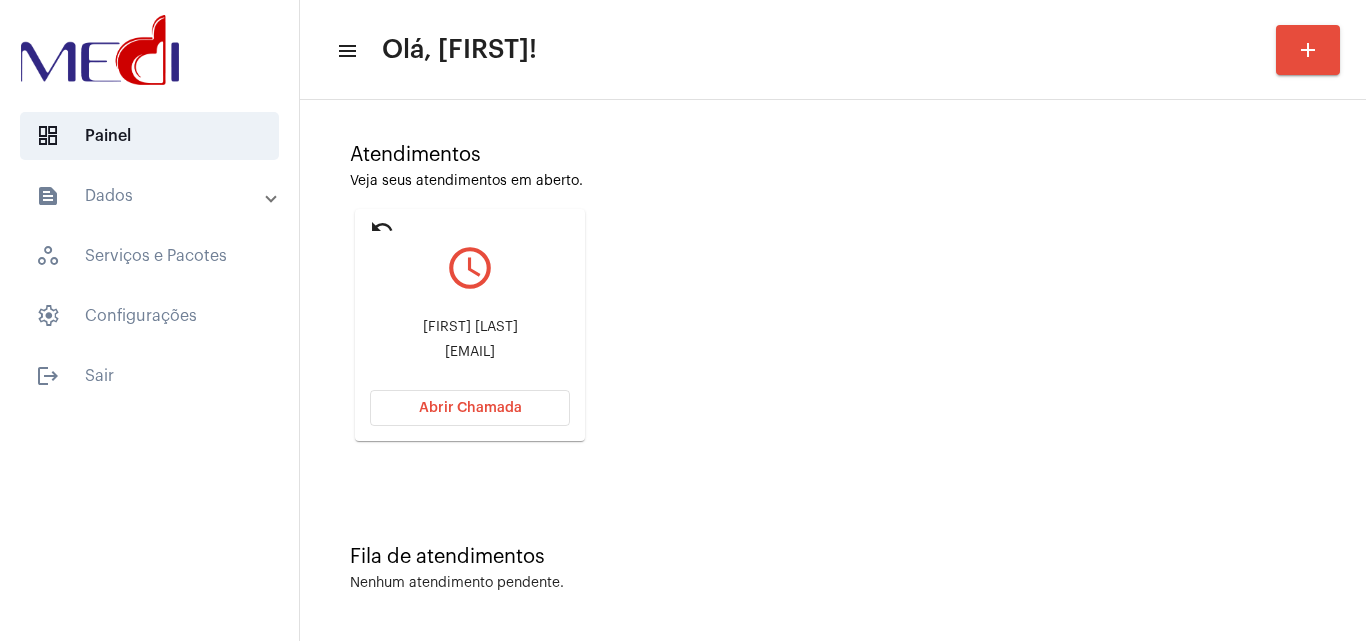 click on "caio@trmenergy.com.br" 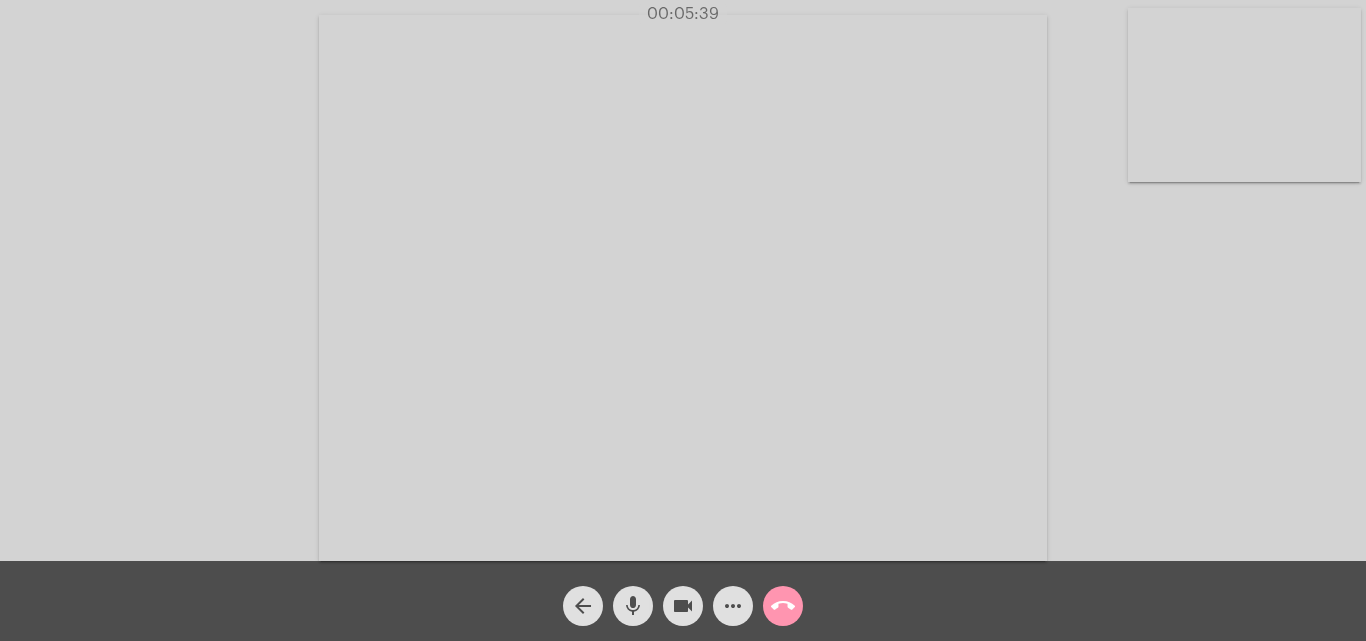 click on "call_end" 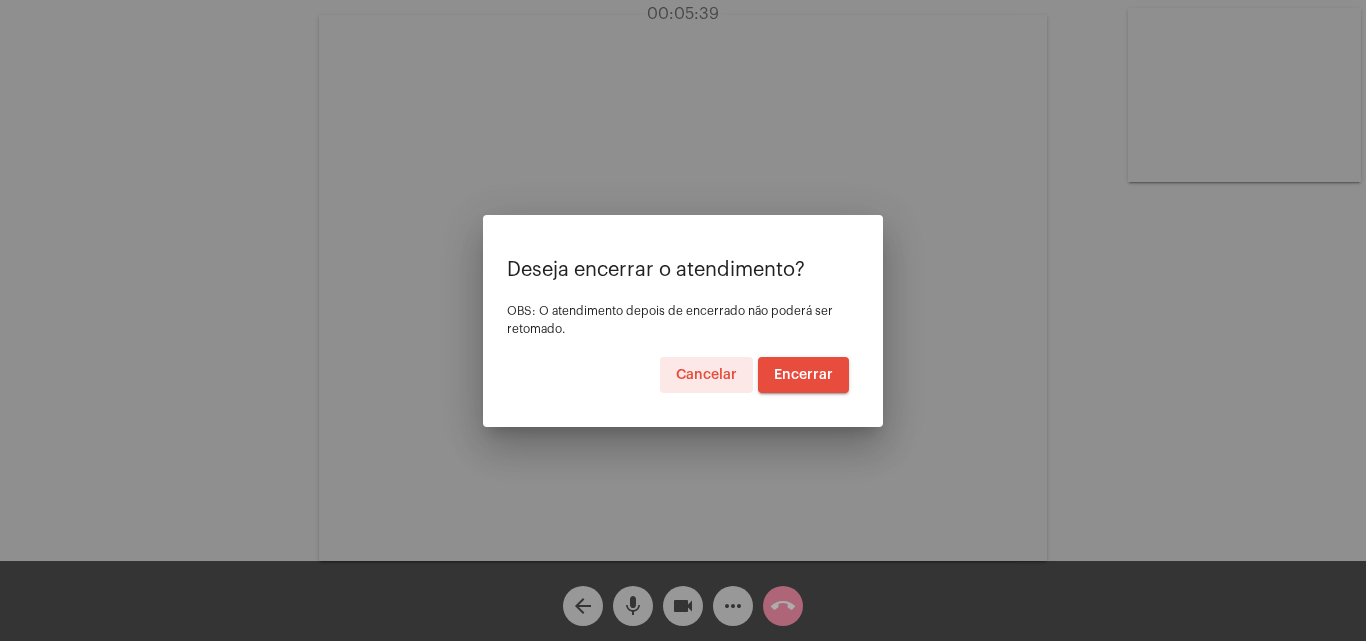 click on "Encerrar" at bounding box center [803, 375] 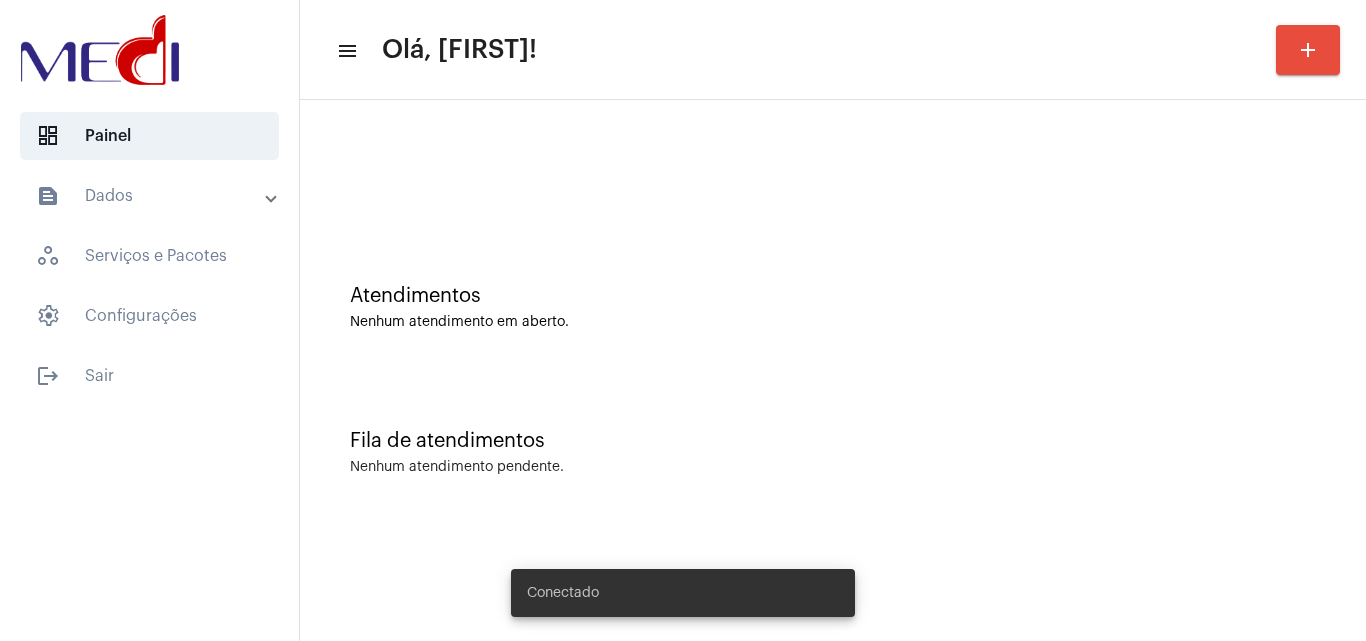 scroll, scrollTop: 0, scrollLeft: 0, axis: both 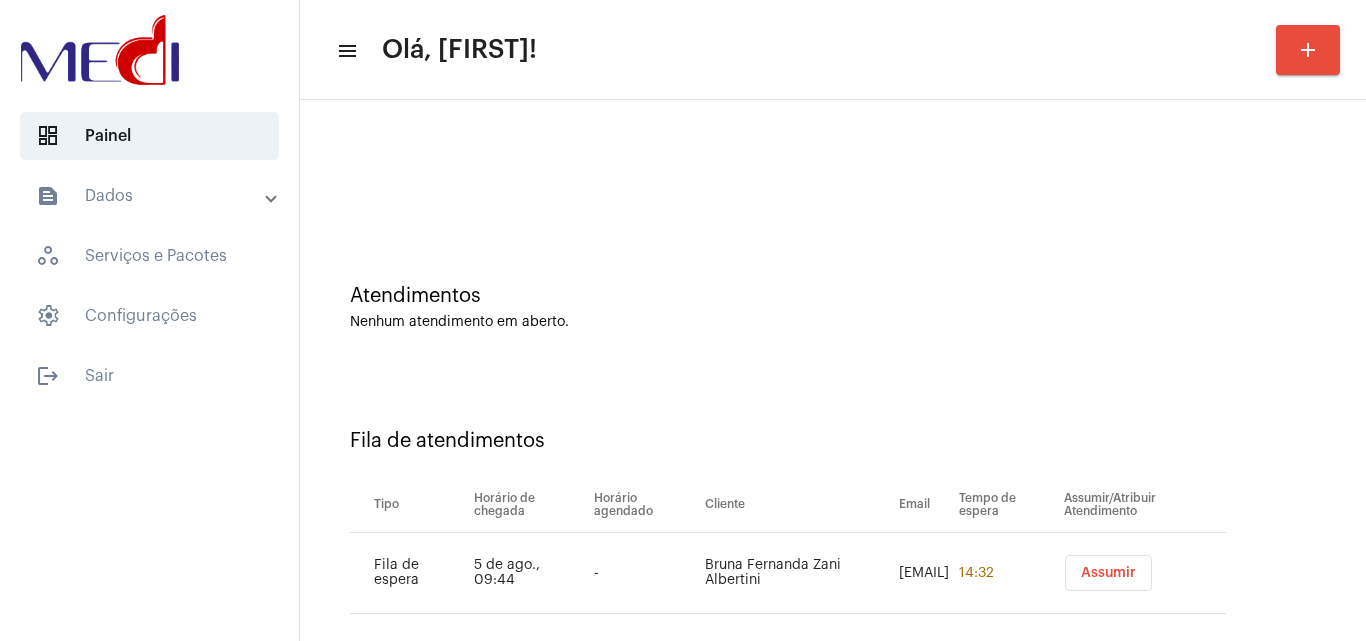 click on "Assumir" at bounding box center (1108, 573) 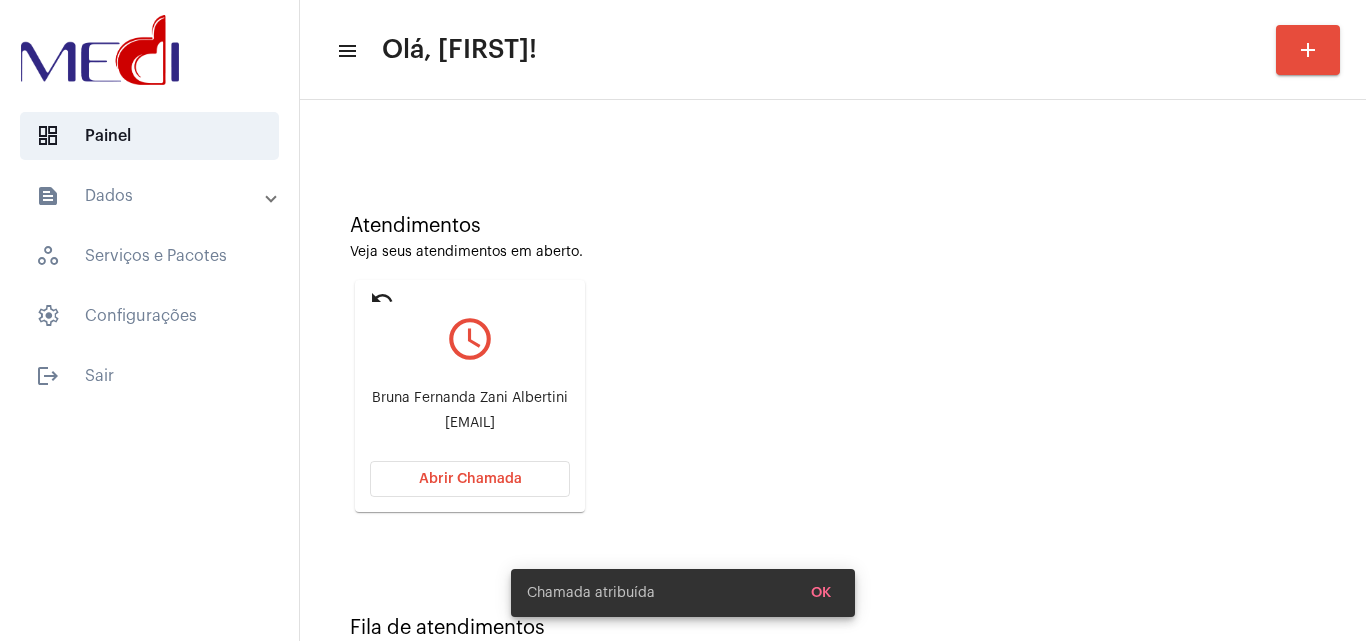scroll, scrollTop: 141, scrollLeft: 0, axis: vertical 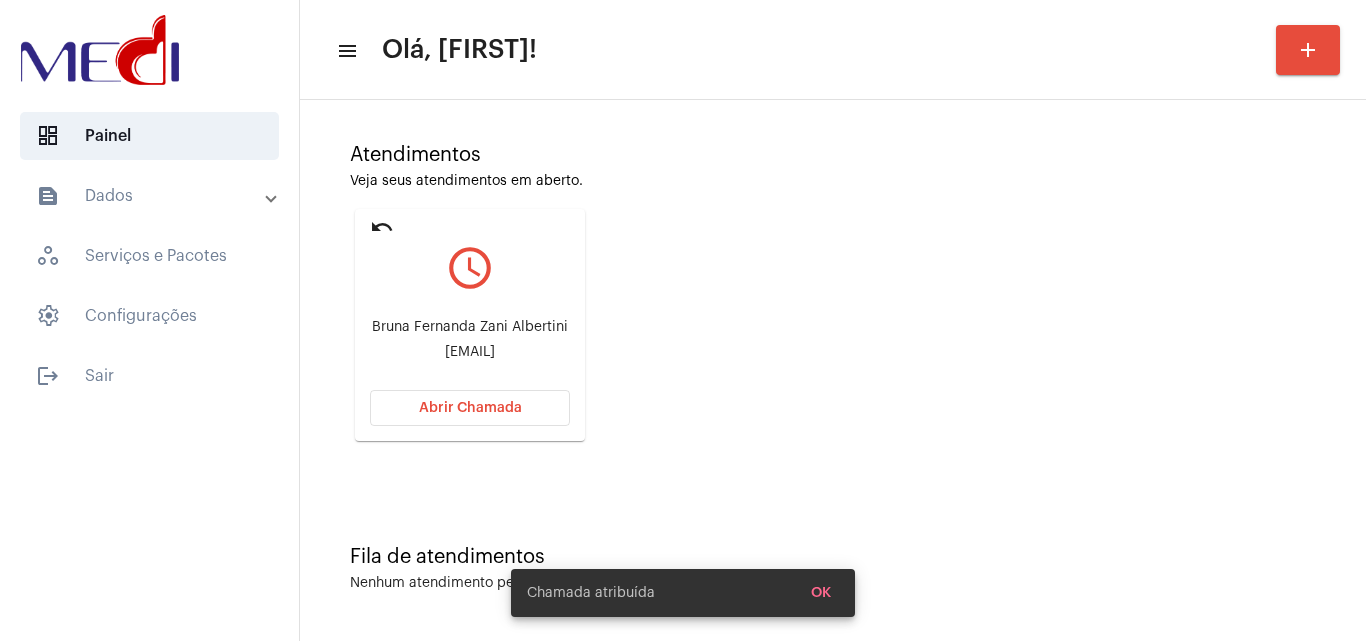 click on "Bruna Fernanda Zani Albertini" 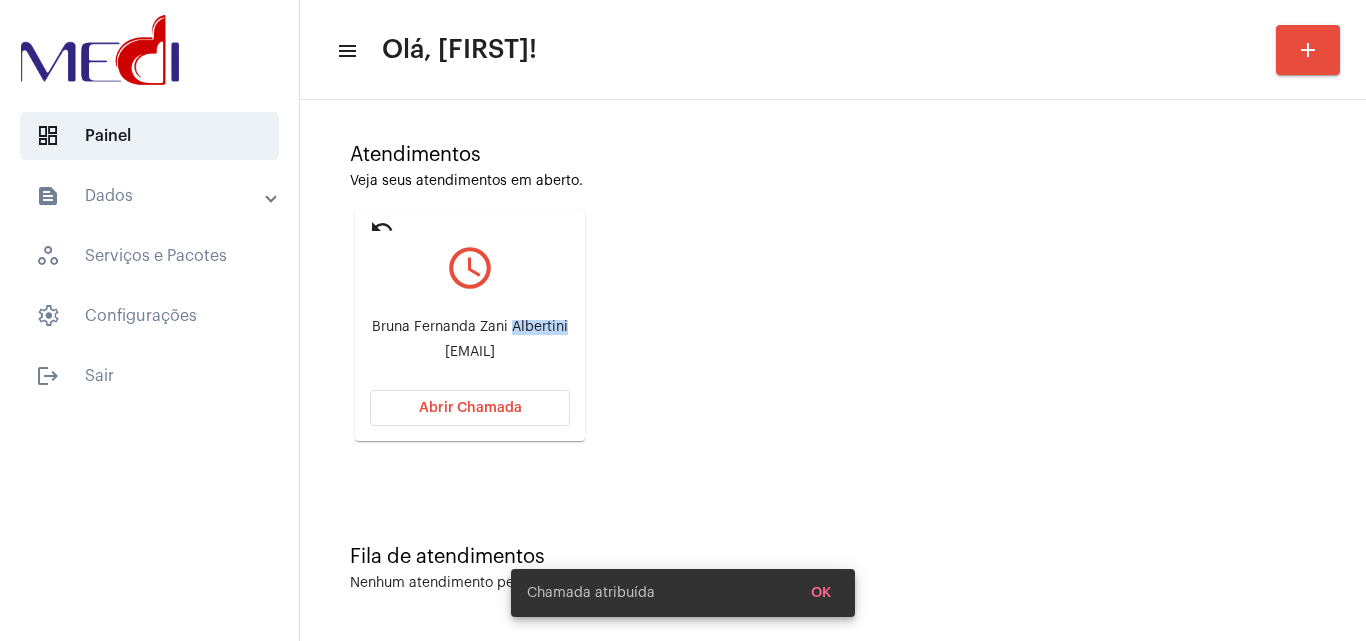 click on "Bruna Fernanda Zani Albertini" 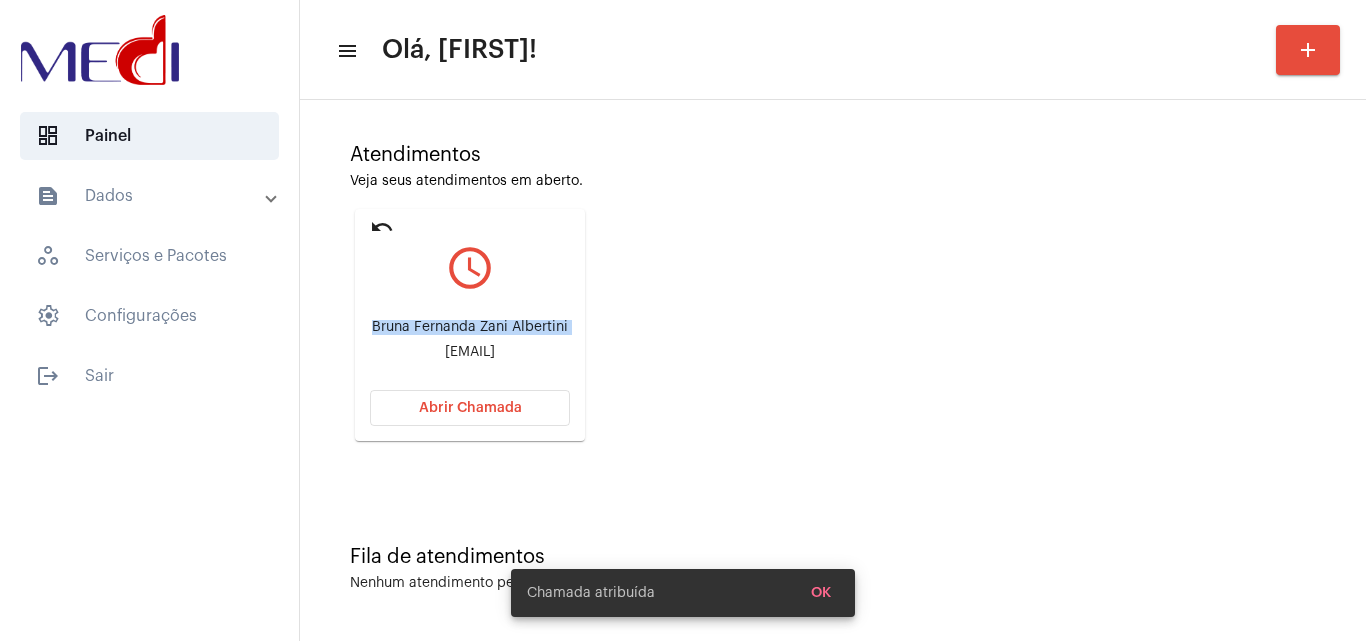 click on "Bruna Fernanda Zani Albertini" 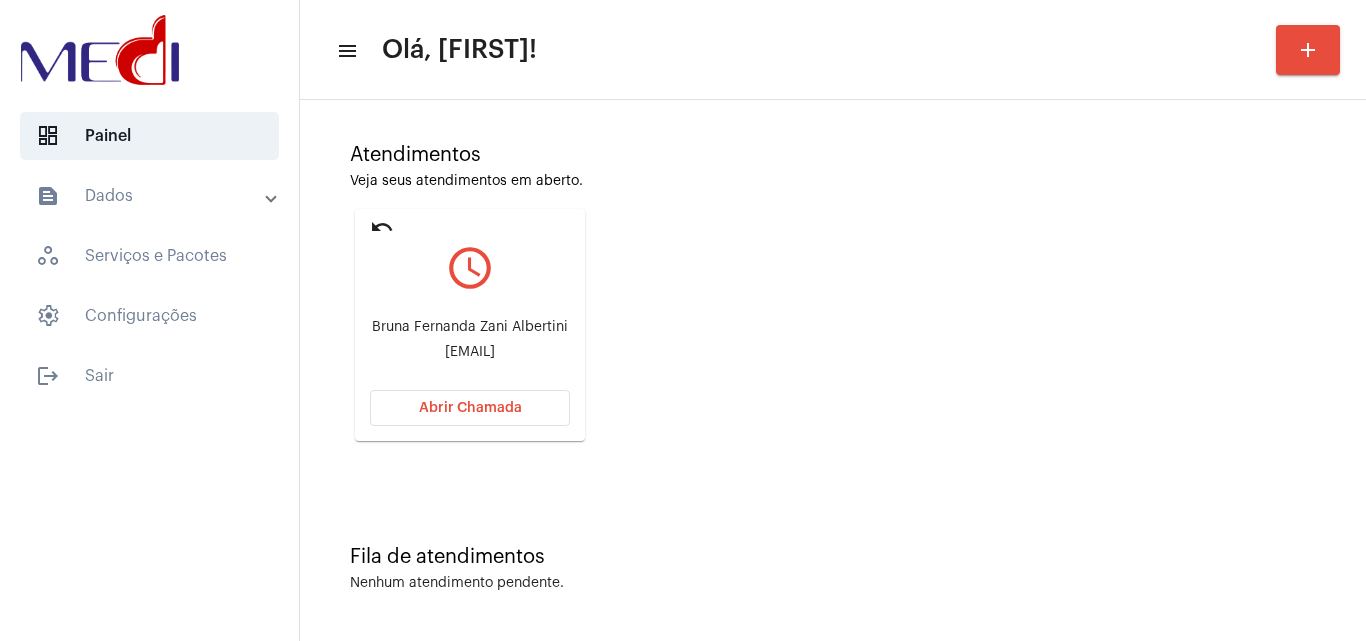 click on "[EMAIL]" 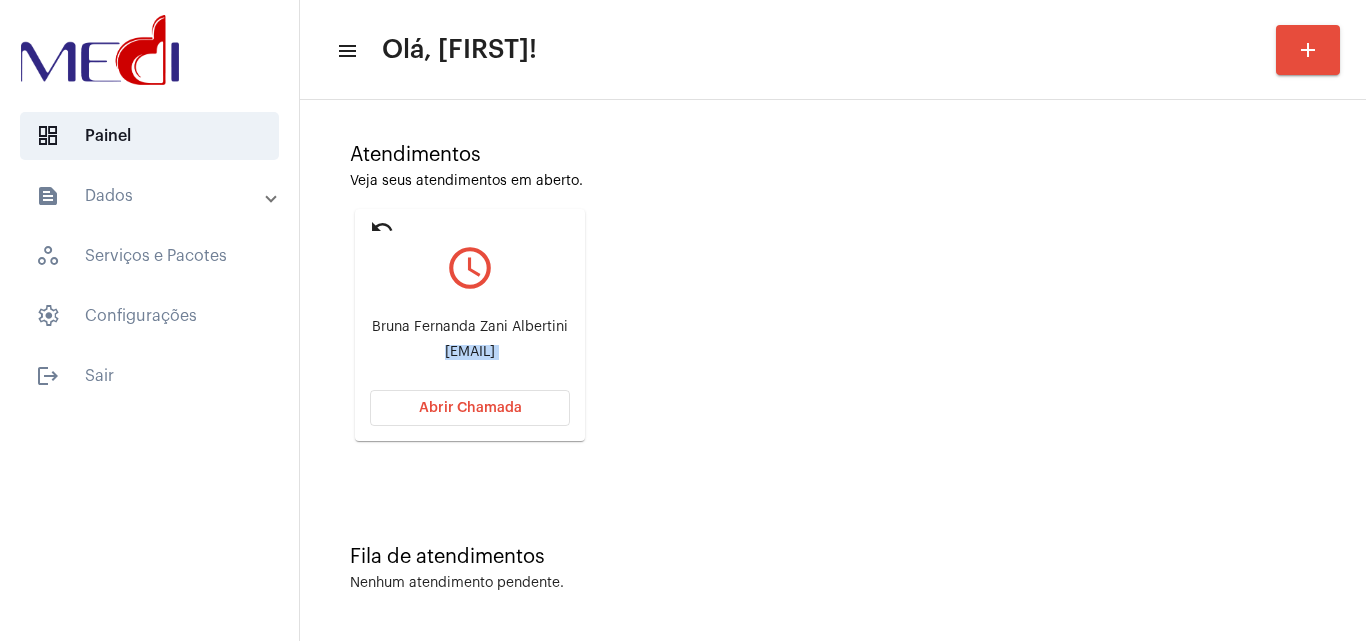 click on "brunafzani@gmail.com" 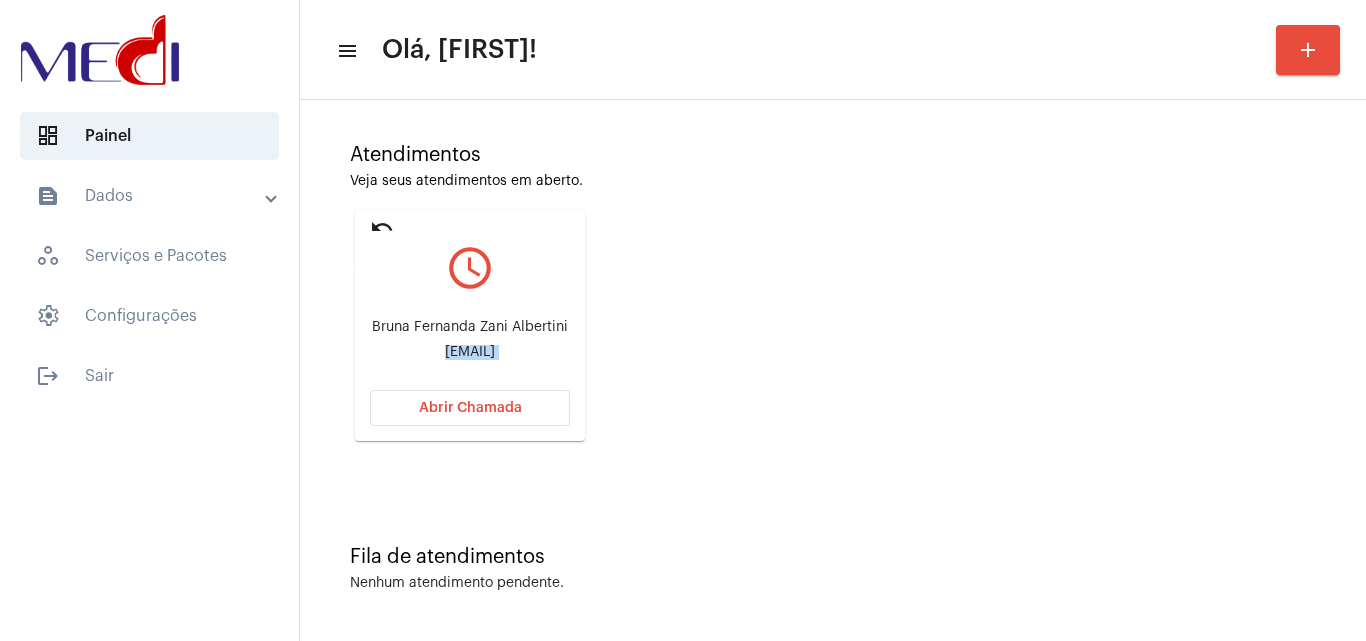 click on "undo" 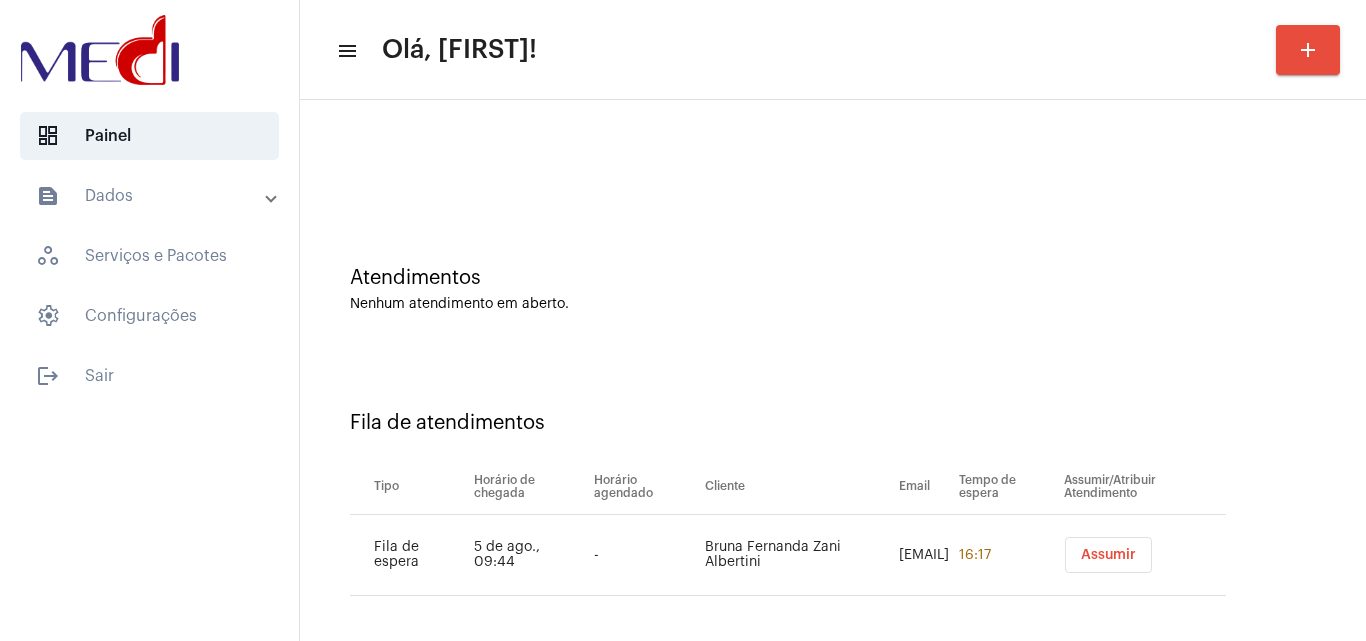 scroll, scrollTop: 27, scrollLeft: 0, axis: vertical 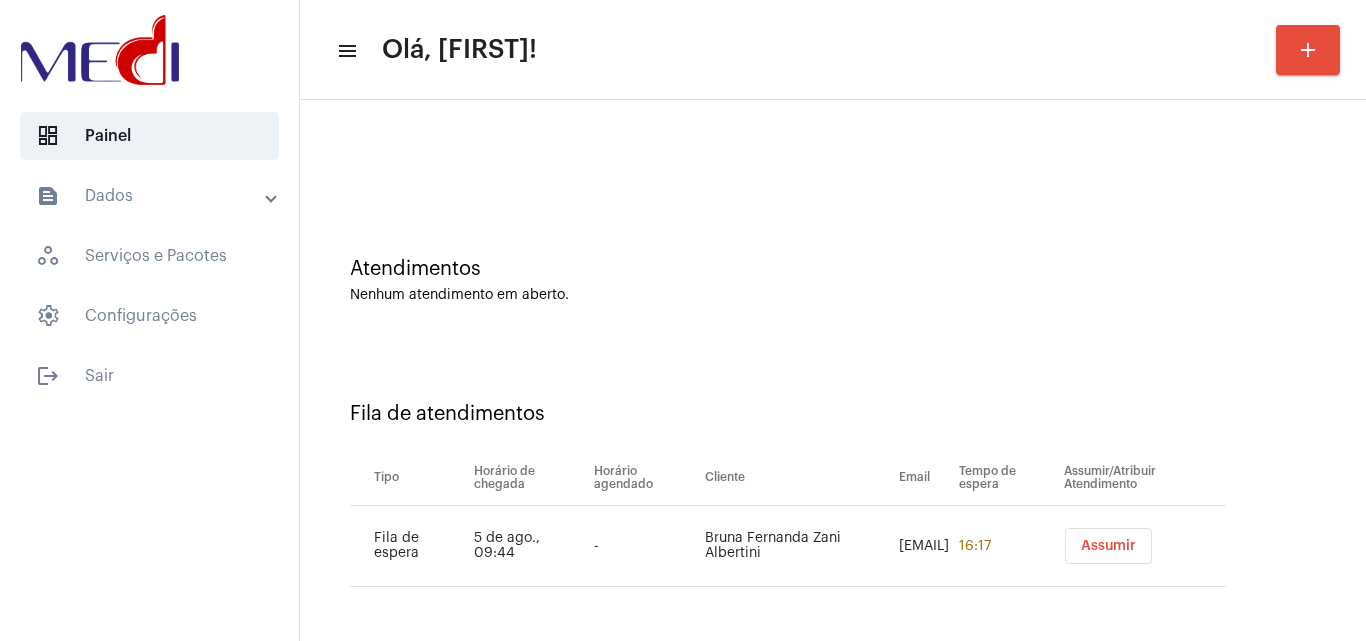 click on "Assumir" at bounding box center (1108, 546) 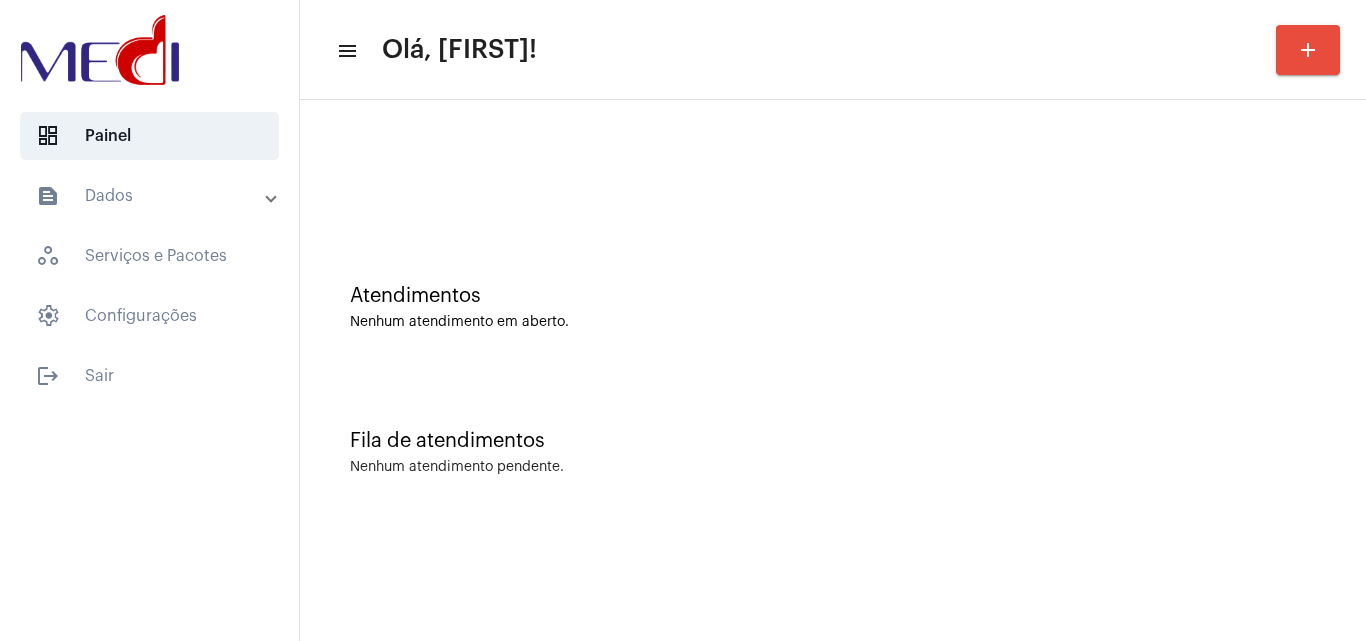 scroll, scrollTop: 0, scrollLeft: 0, axis: both 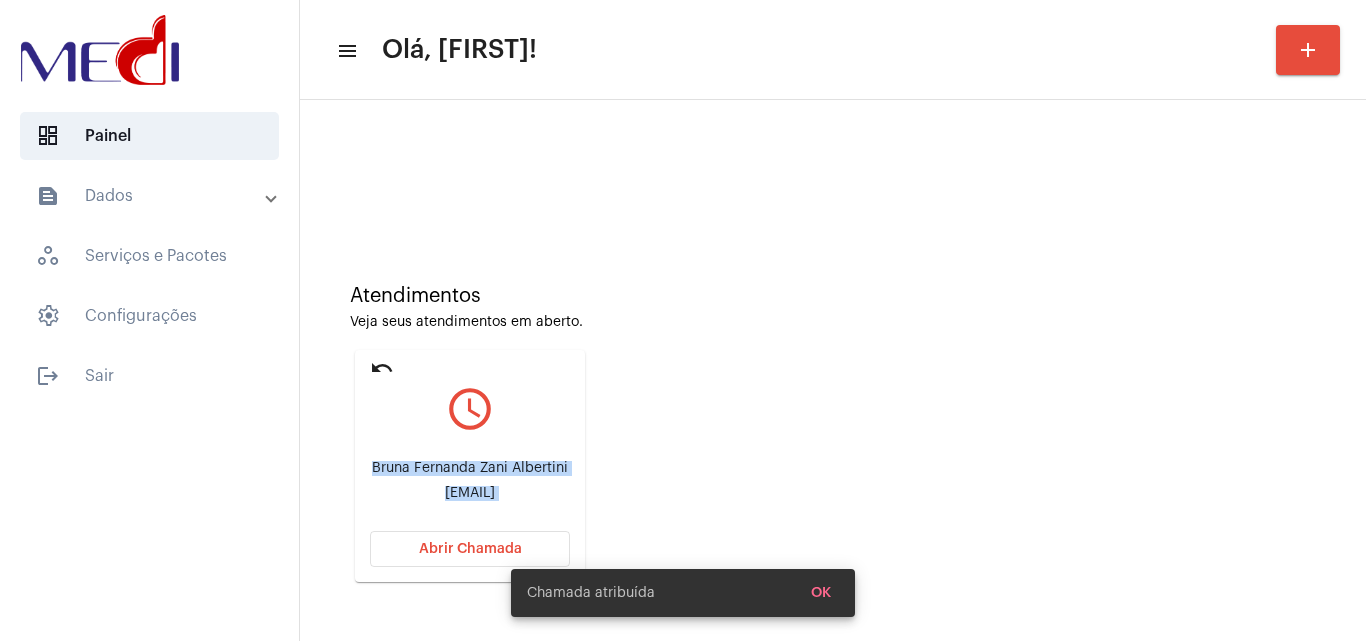 click on "Abrir Chamada" 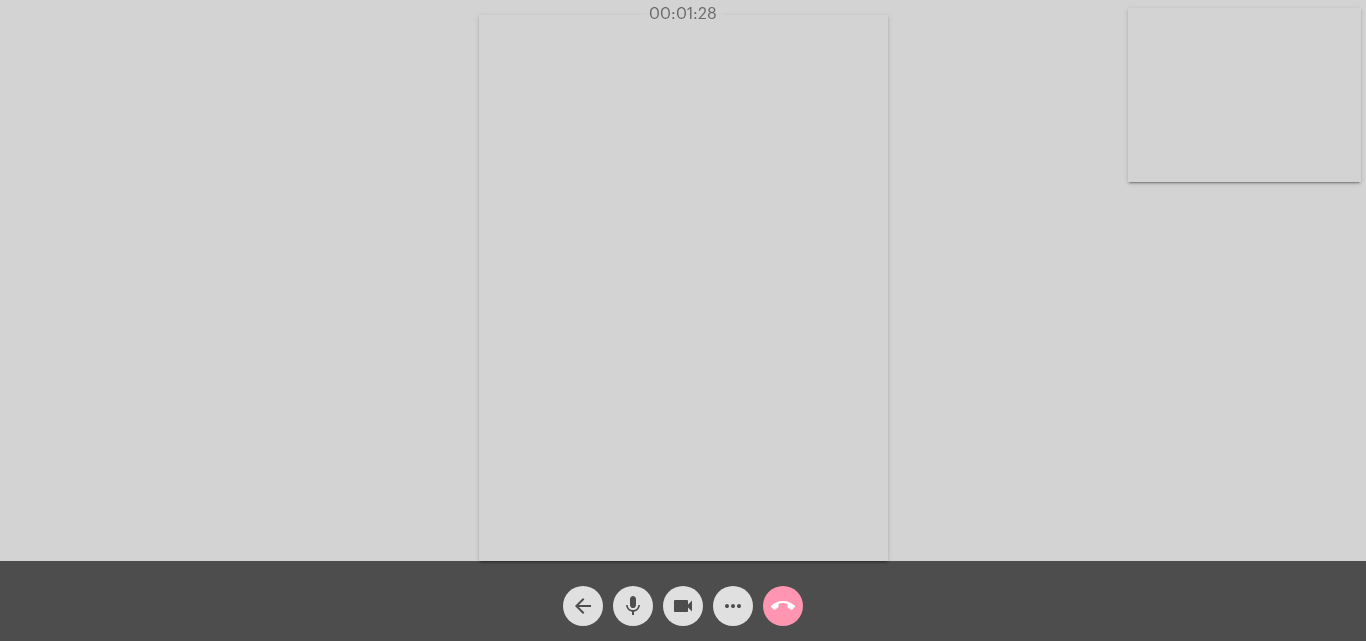 click on "call_end" 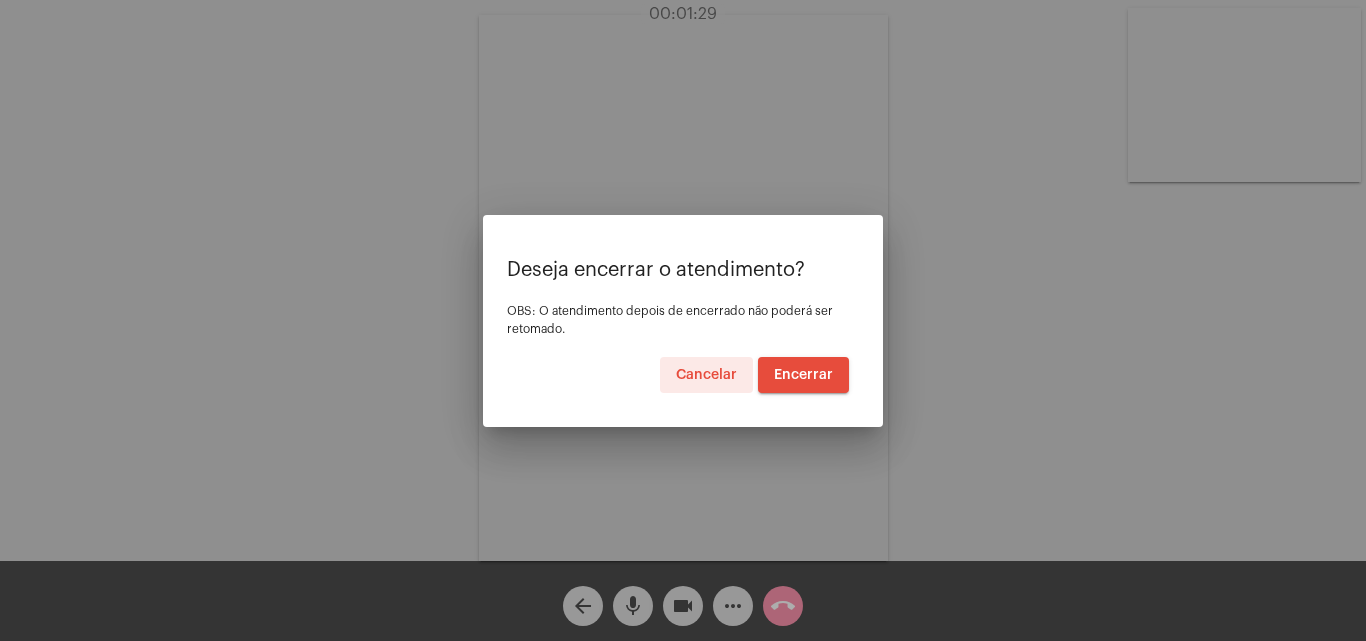 click on "Encerrar" at bounding box center [803, 375] 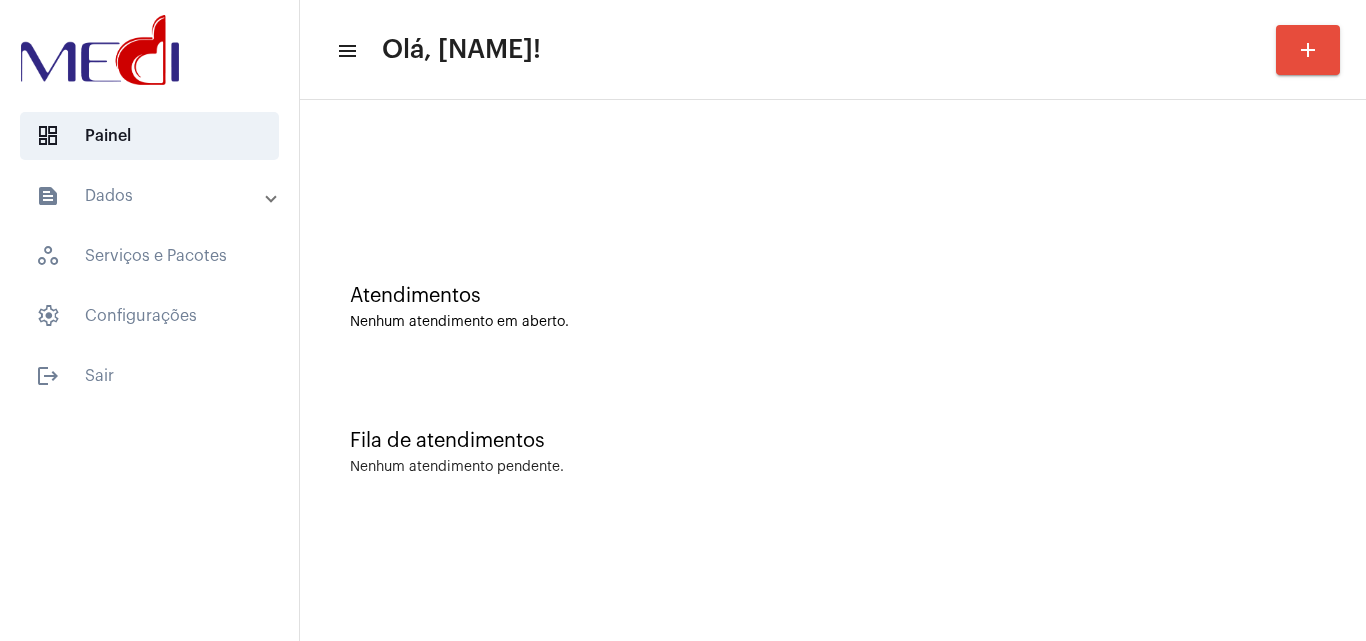 scroll, scrollTop: 0, scrollLeft: 0, axis: both 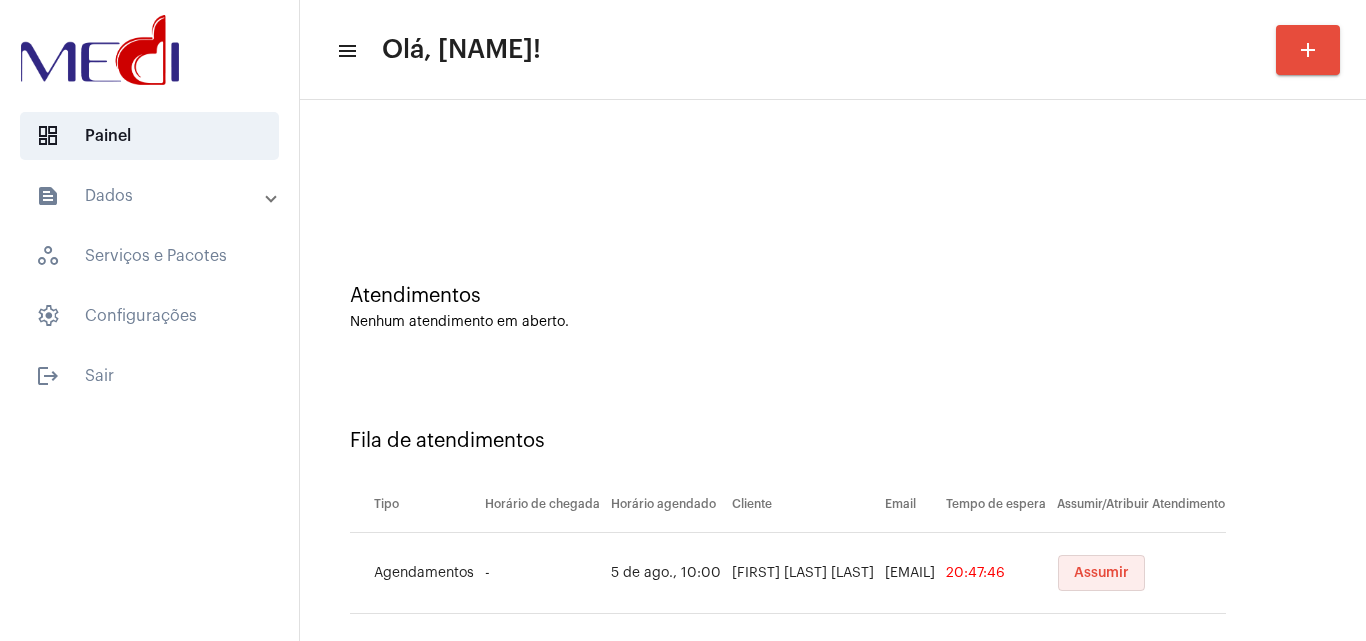 click on "Assumir" at bounding box center [1101, 573] 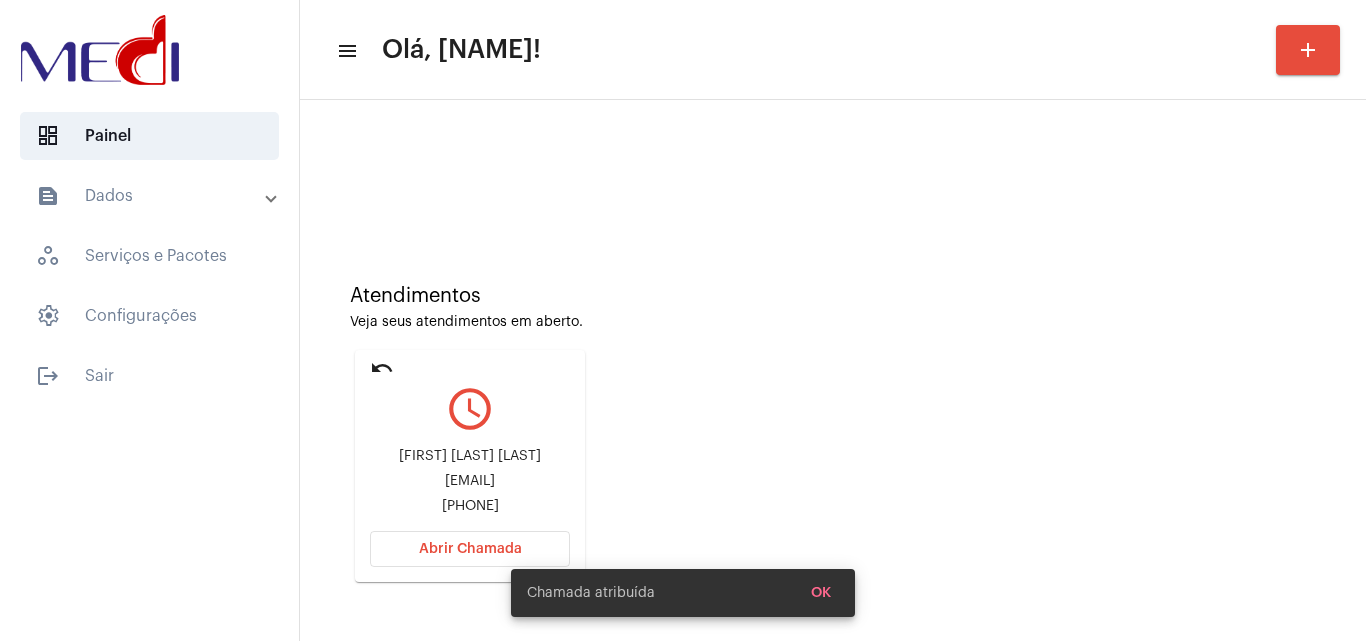scroll, scrollTop: 100, scrollLeft: 0, axis: vertical 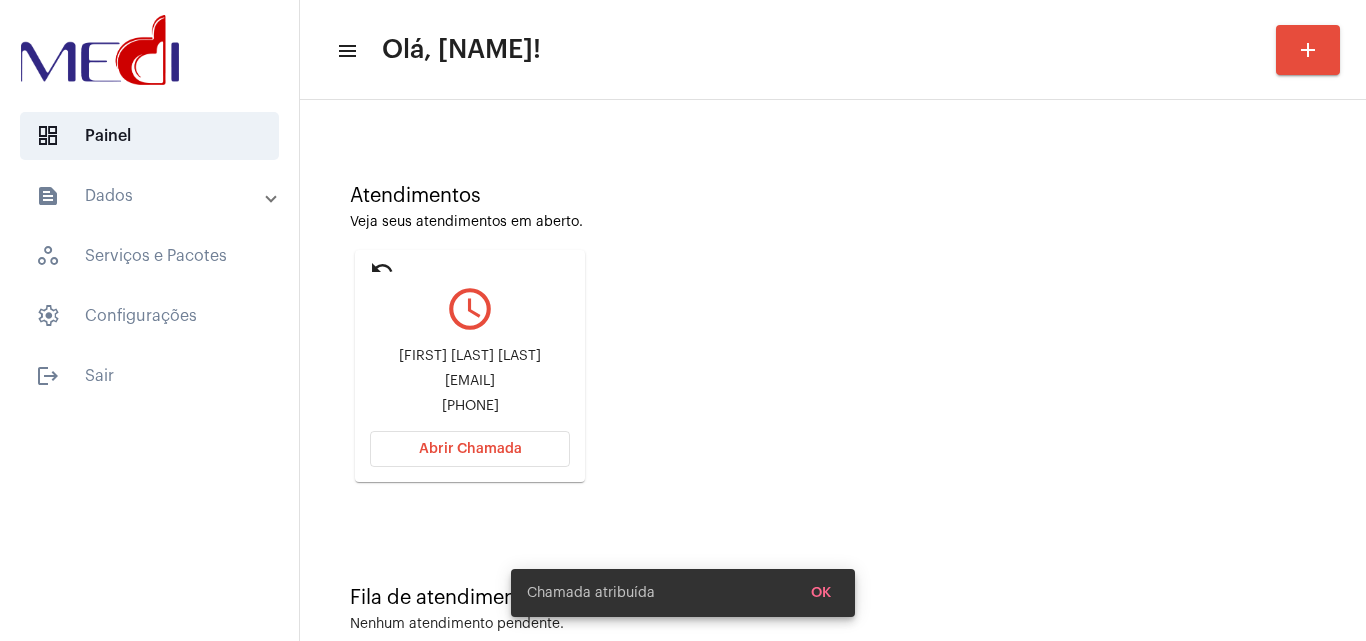 click on "[EMAIL]" 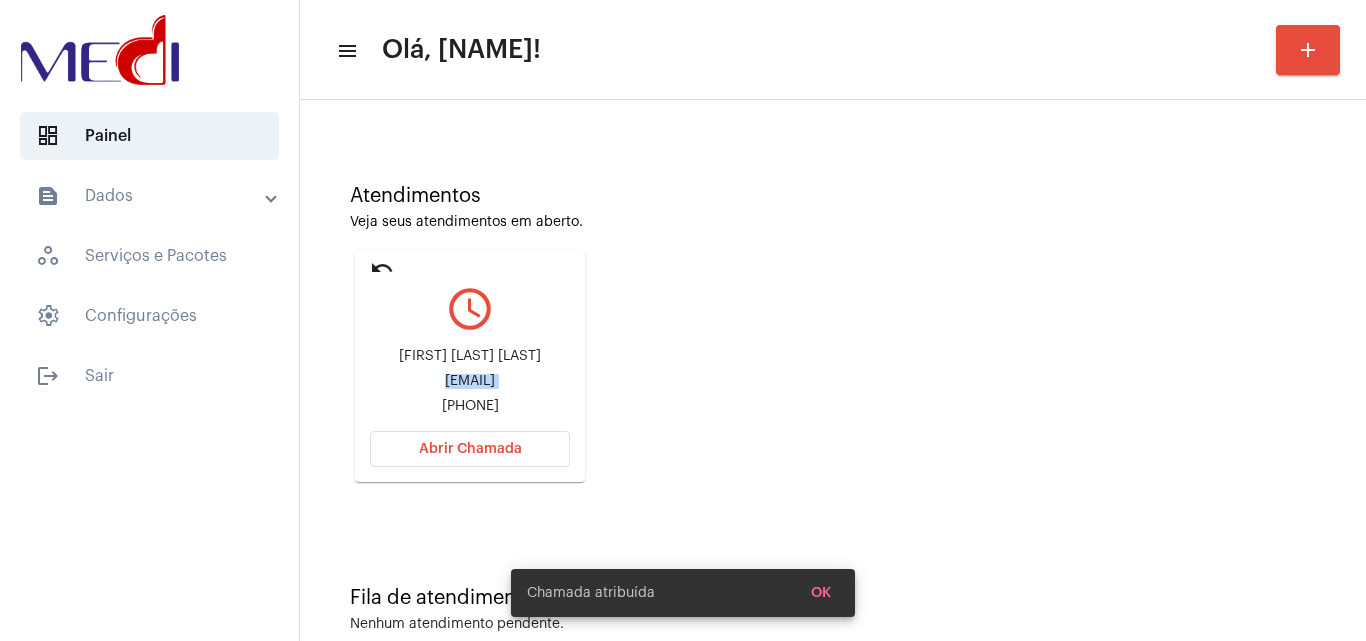click on "[EMAIL]" 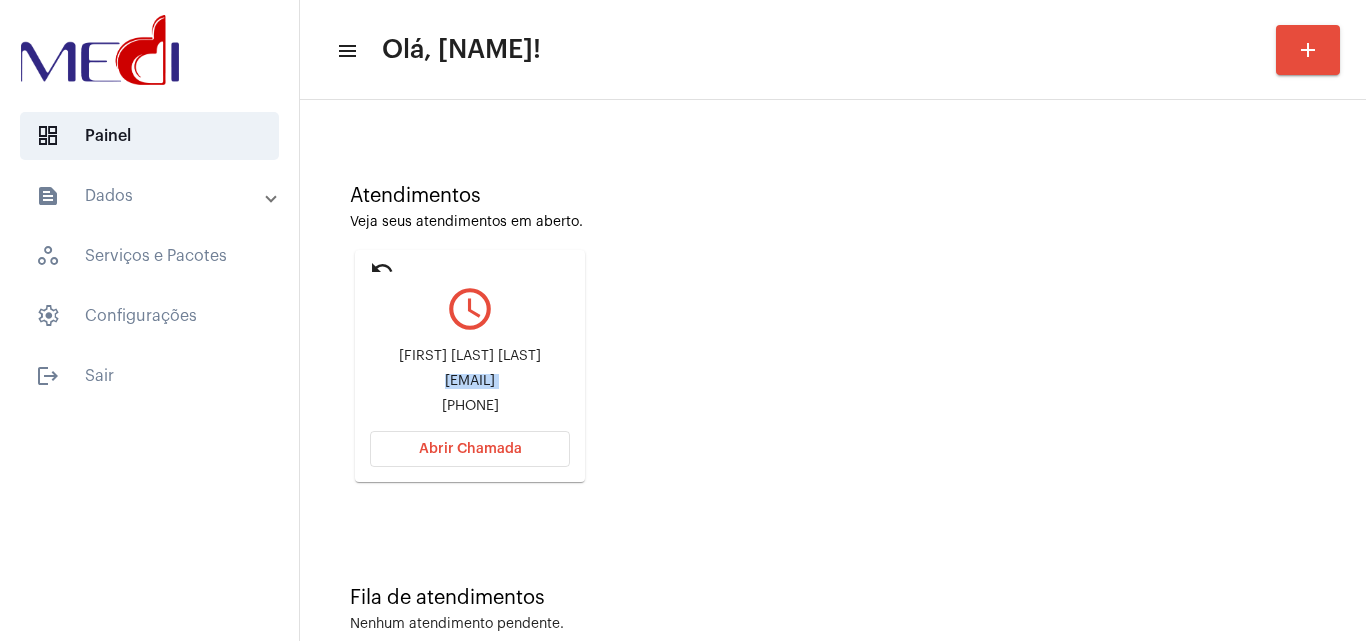 copy on "[EMAIL]" 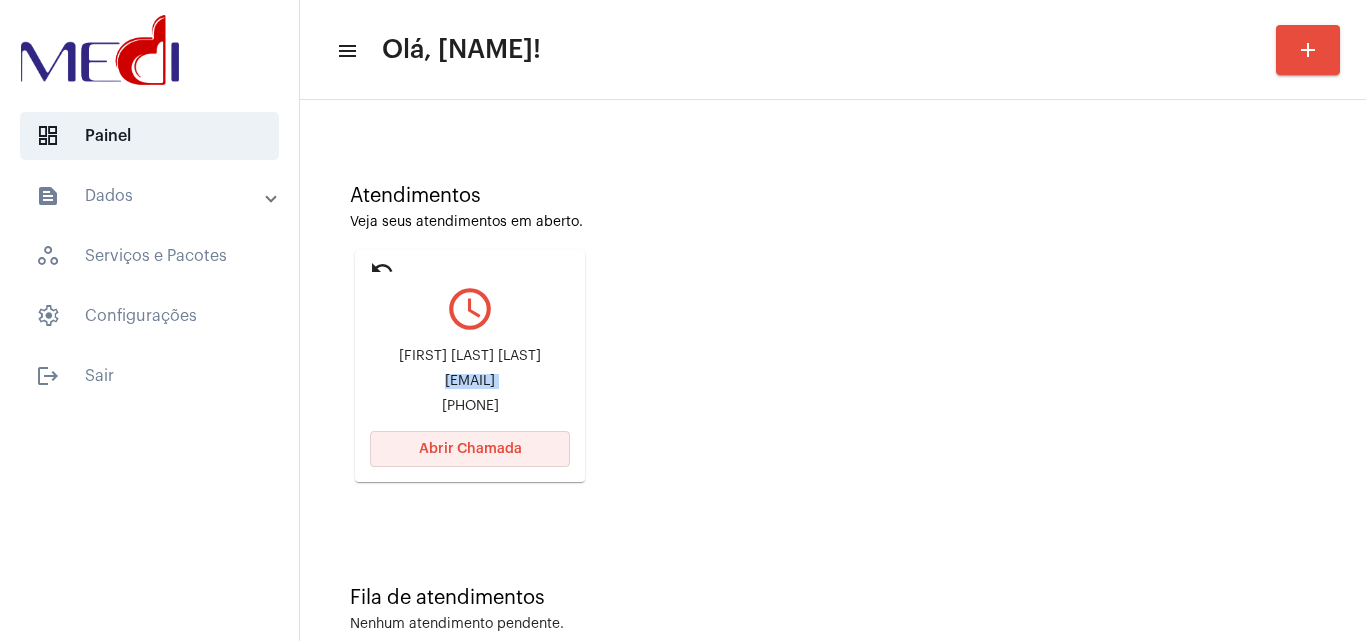 click on "Abrir Chamada" 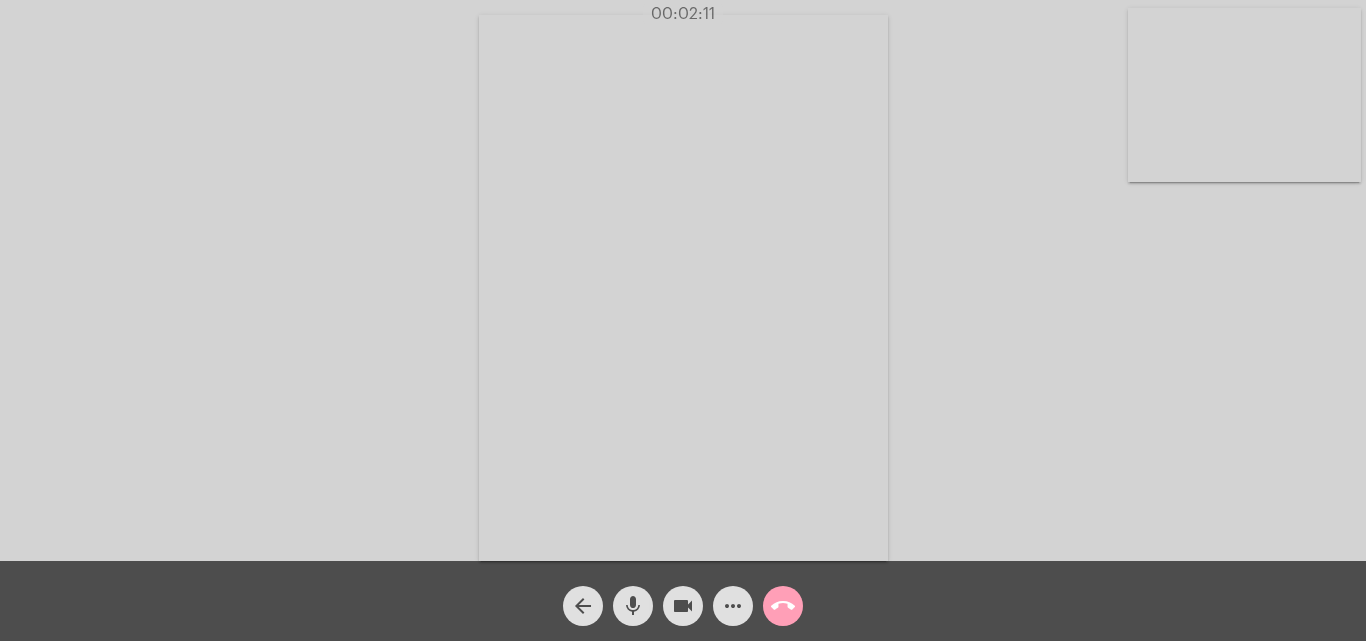 click on "call_end" 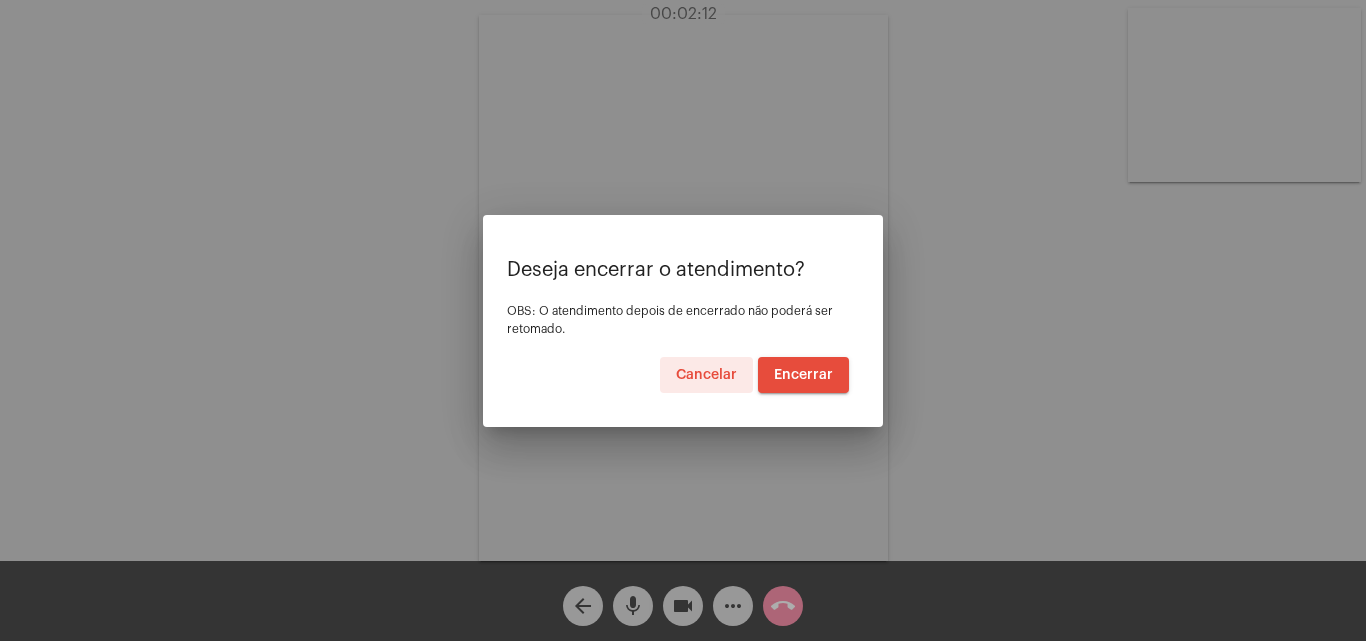 click on "Encerrar" at bounding box center [803, 375] 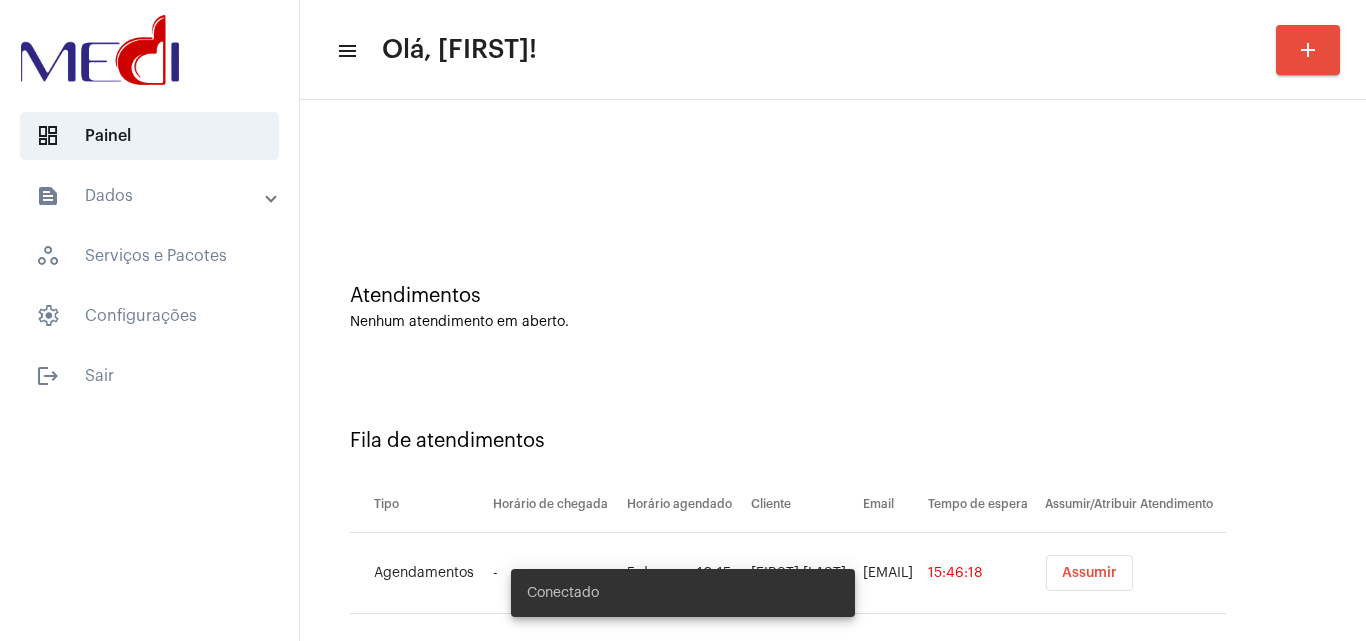 scroll, scrollTop: 0, scrollLeft: 0, axis: both 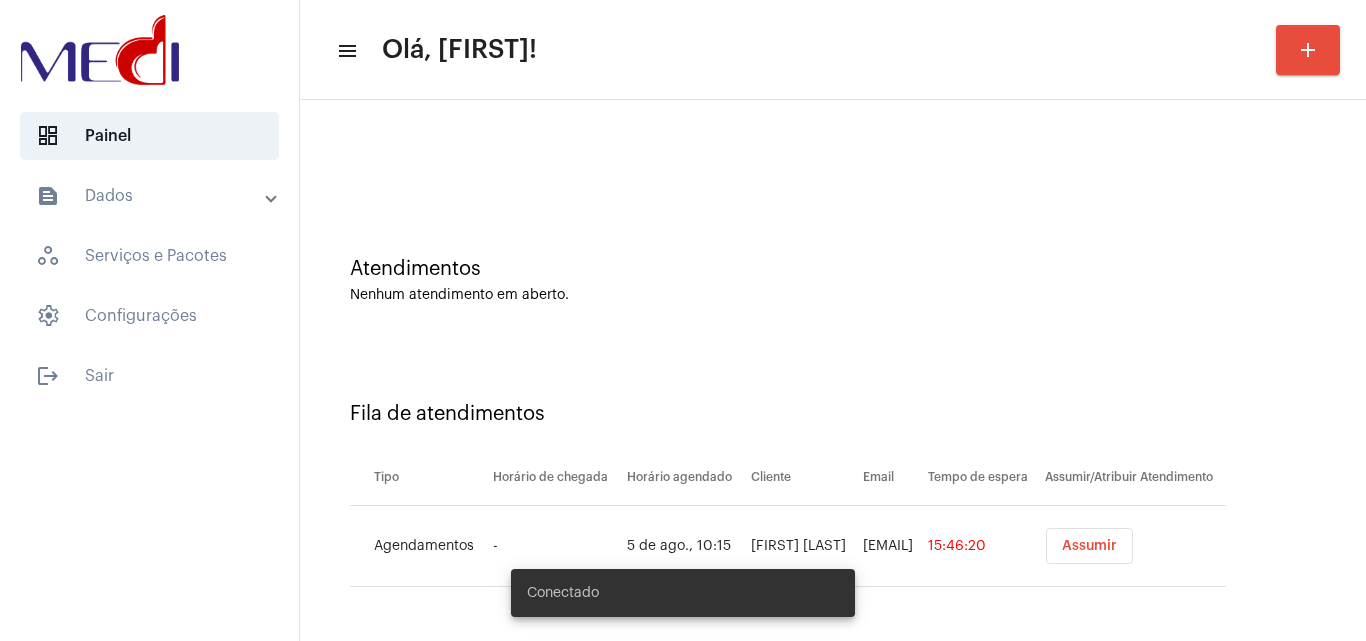 click on "Assumir" at bounding box center (1089, 546) 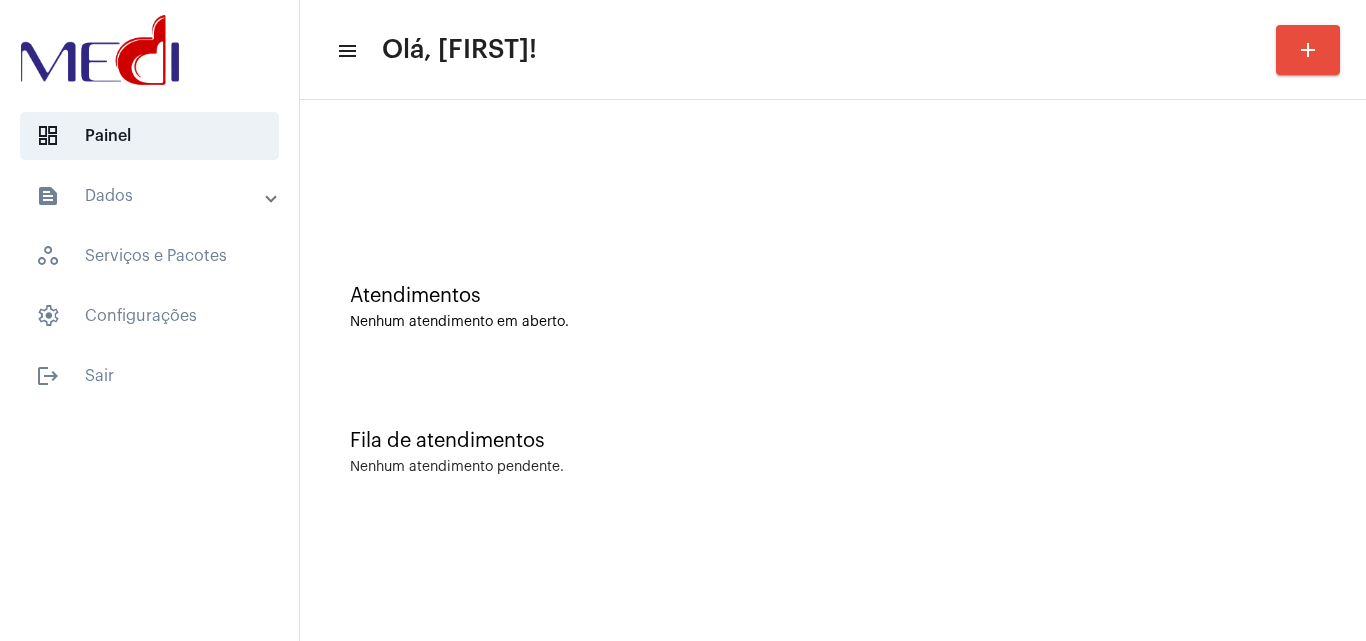 scroll, scrollTop: 0, scrollLeft: 0, axis: both 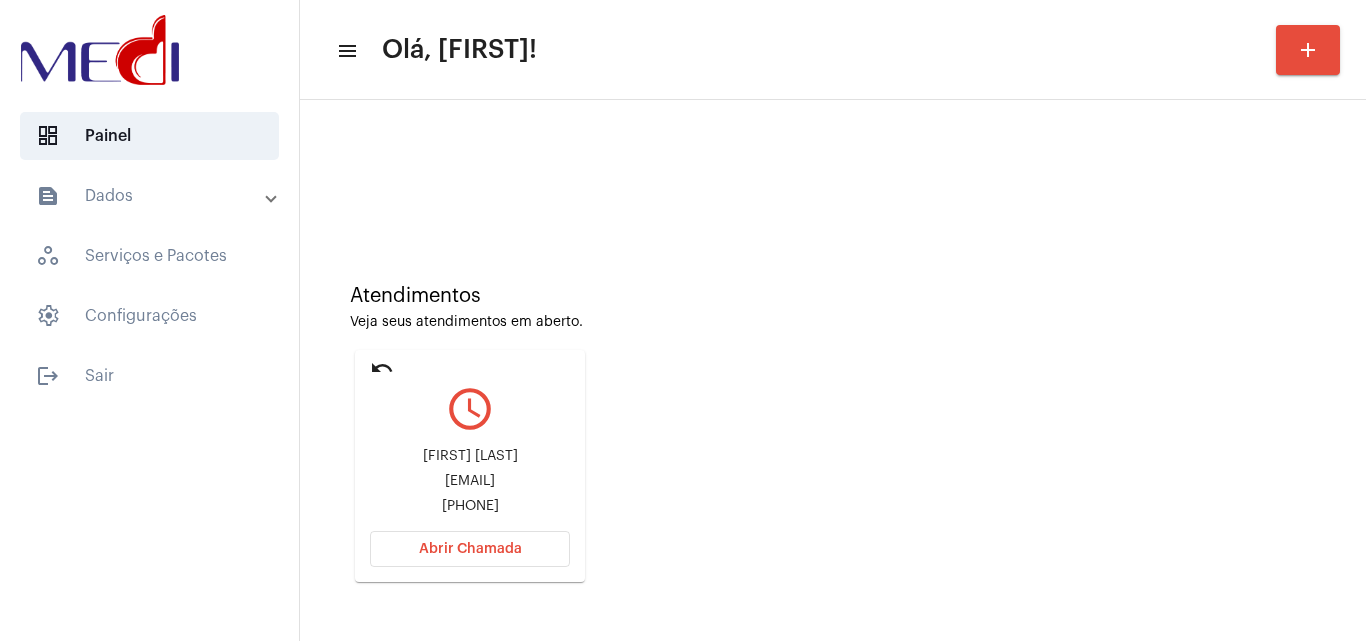 click on "daisysant@gmail.com" 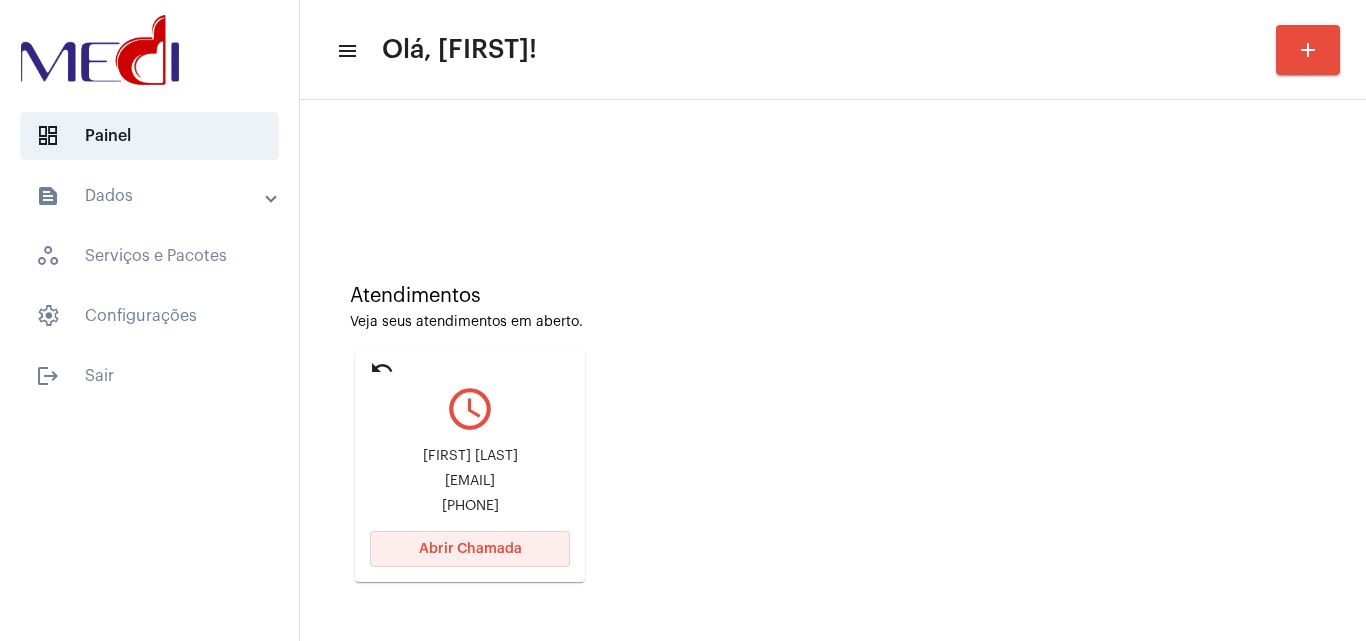 click on "Abrir Chamada" 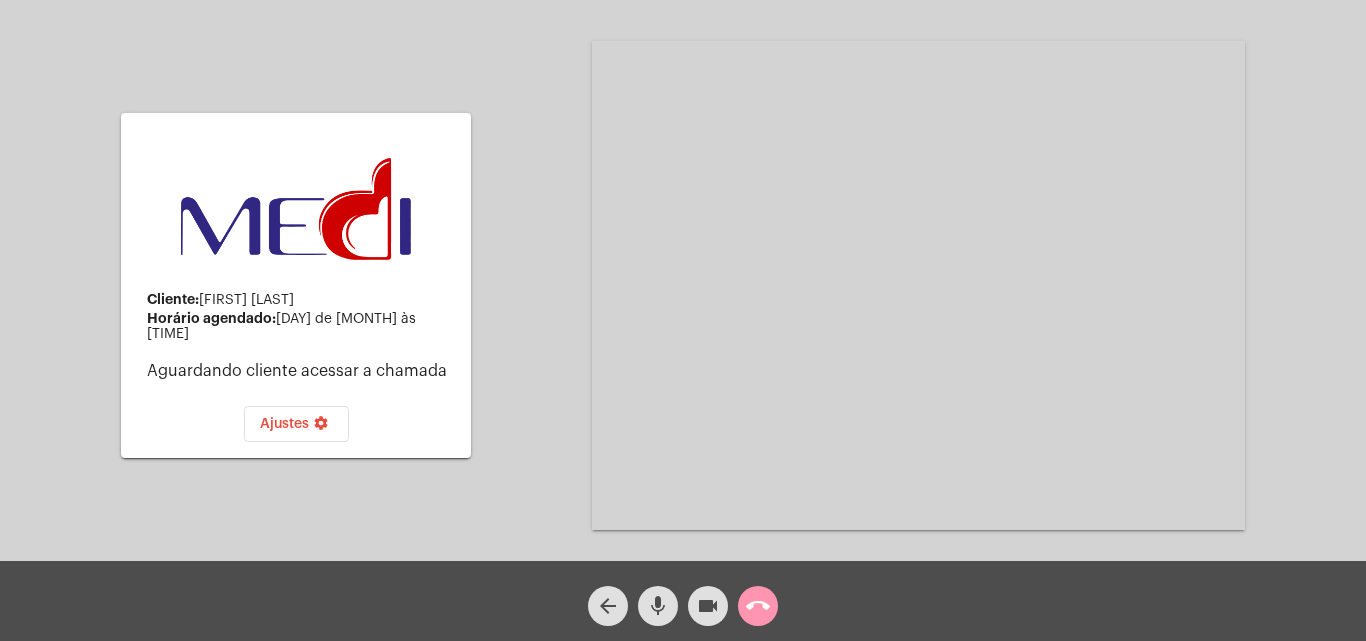 click on "call_end" 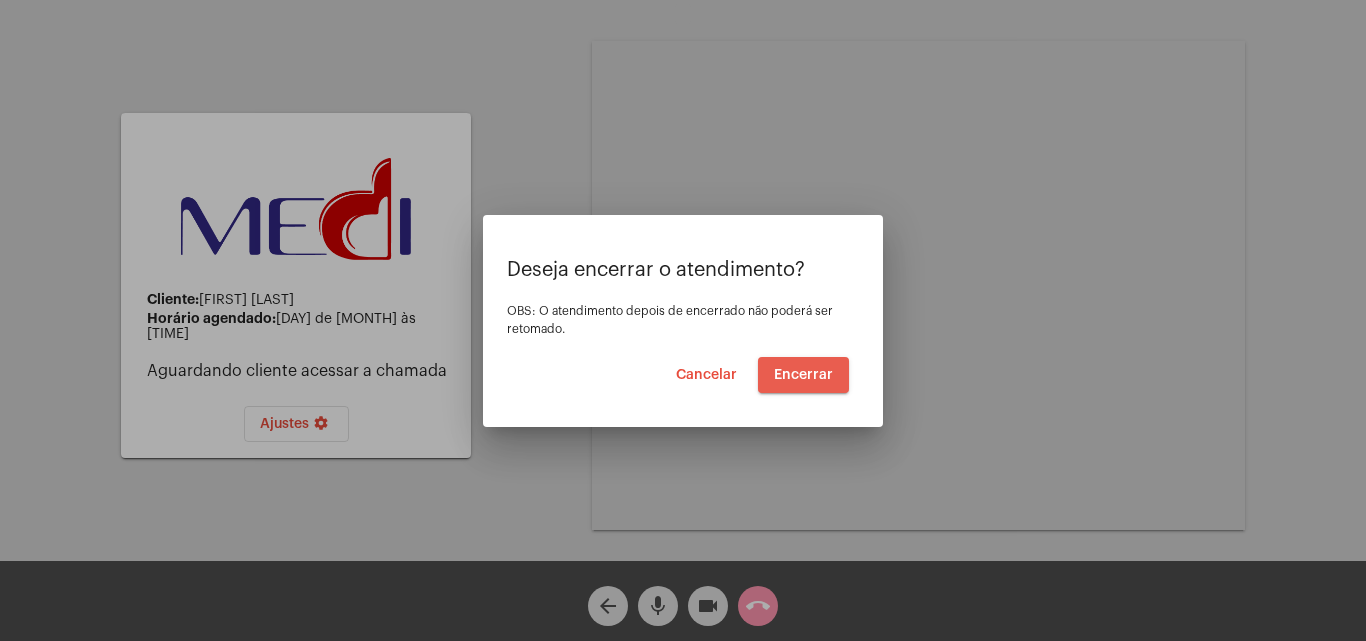 click on "Encerrar" at bounding box center [803, 375] 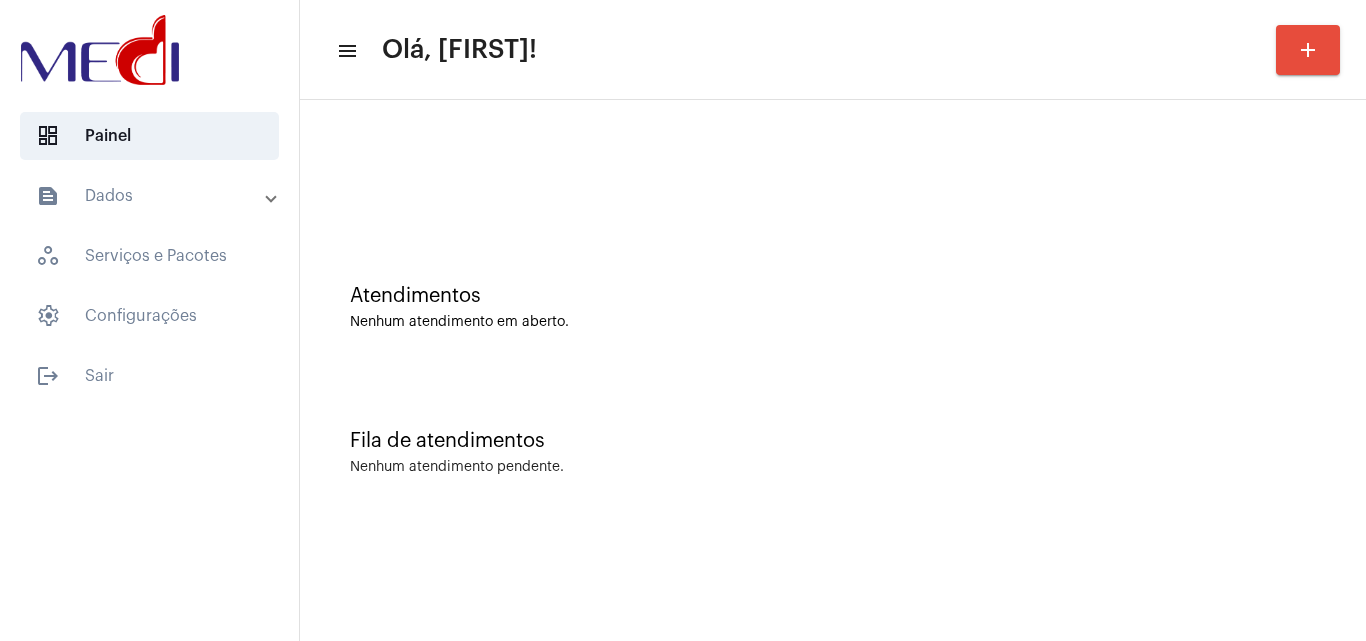 scroll, scrollTop: 0, scrollLeft: 0, axis: both 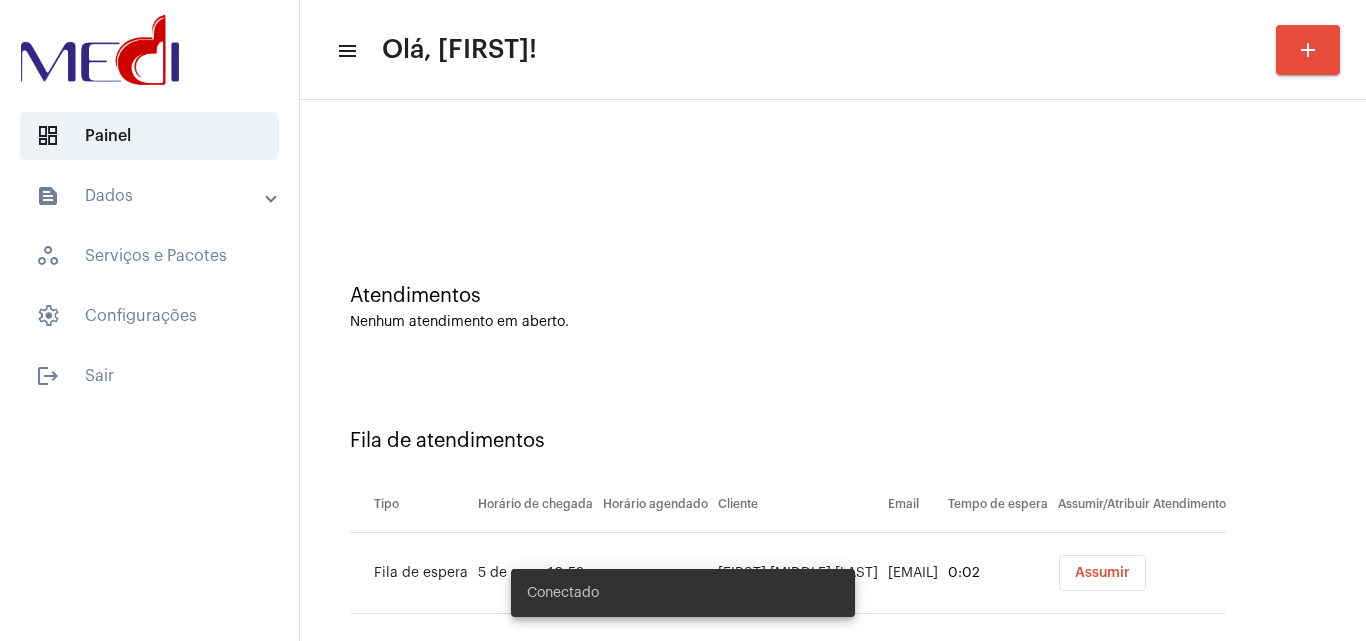 click on "Assumir" at bounding box center [1102, 573] 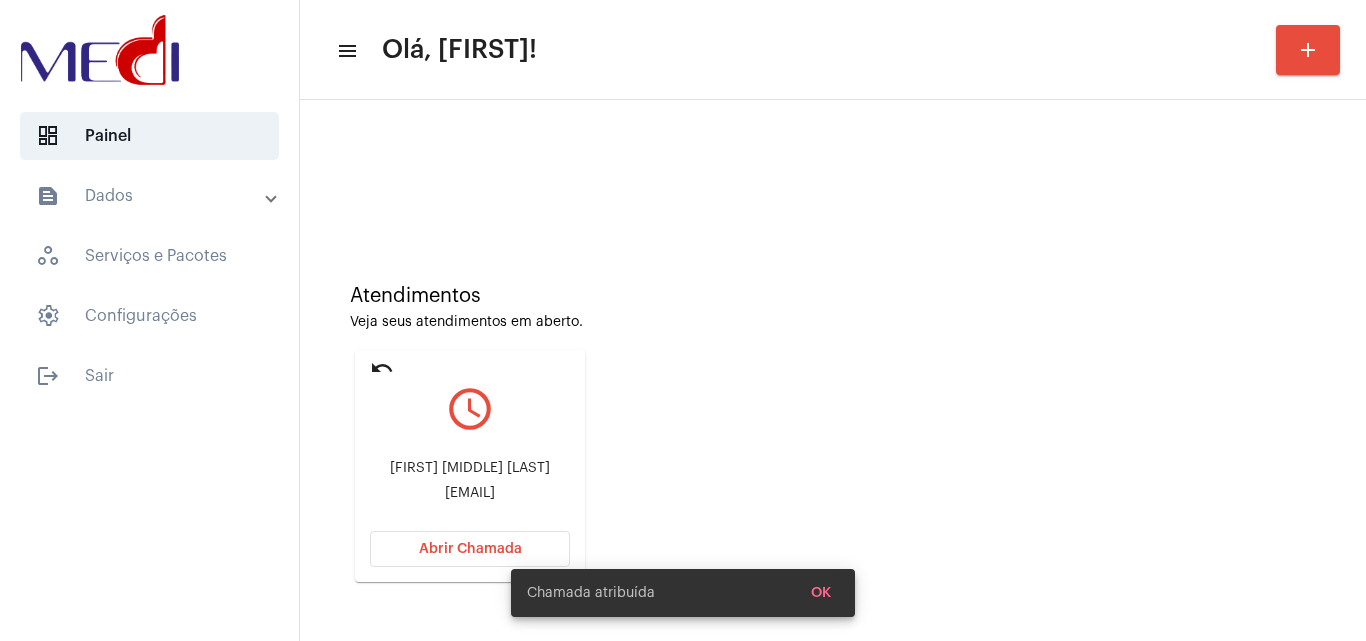 click on "Is4907029@gimail.com" 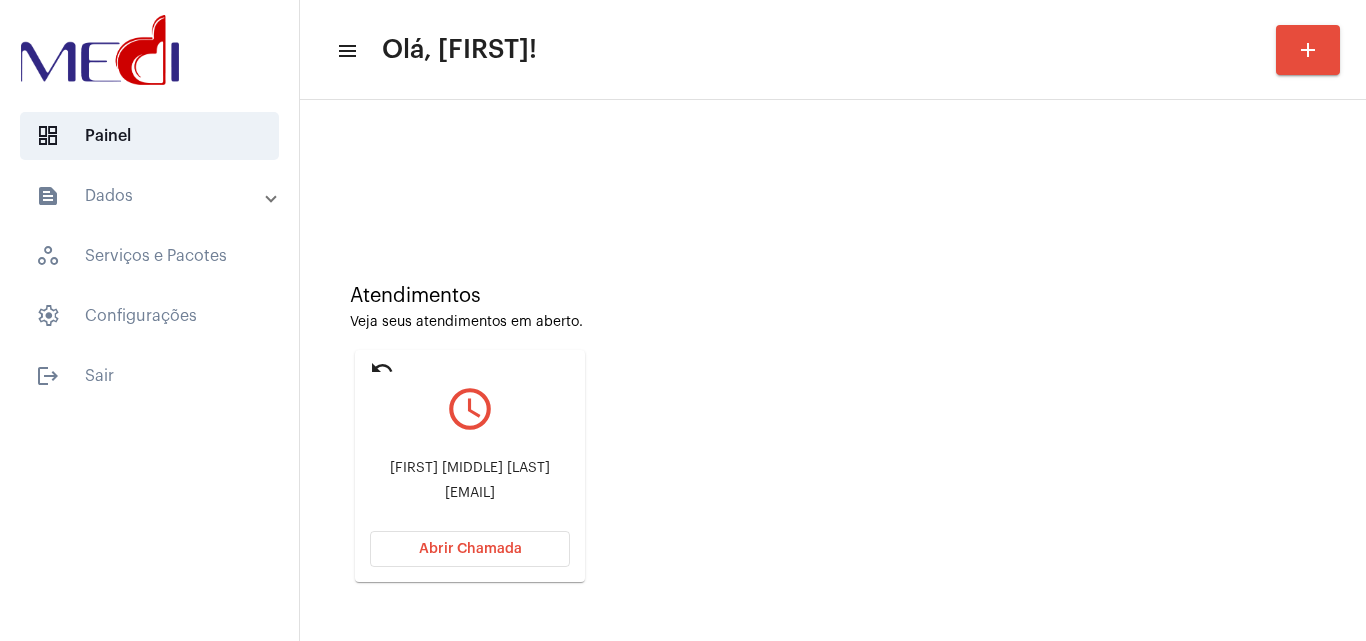 click on "Is4907029@gimail.com" 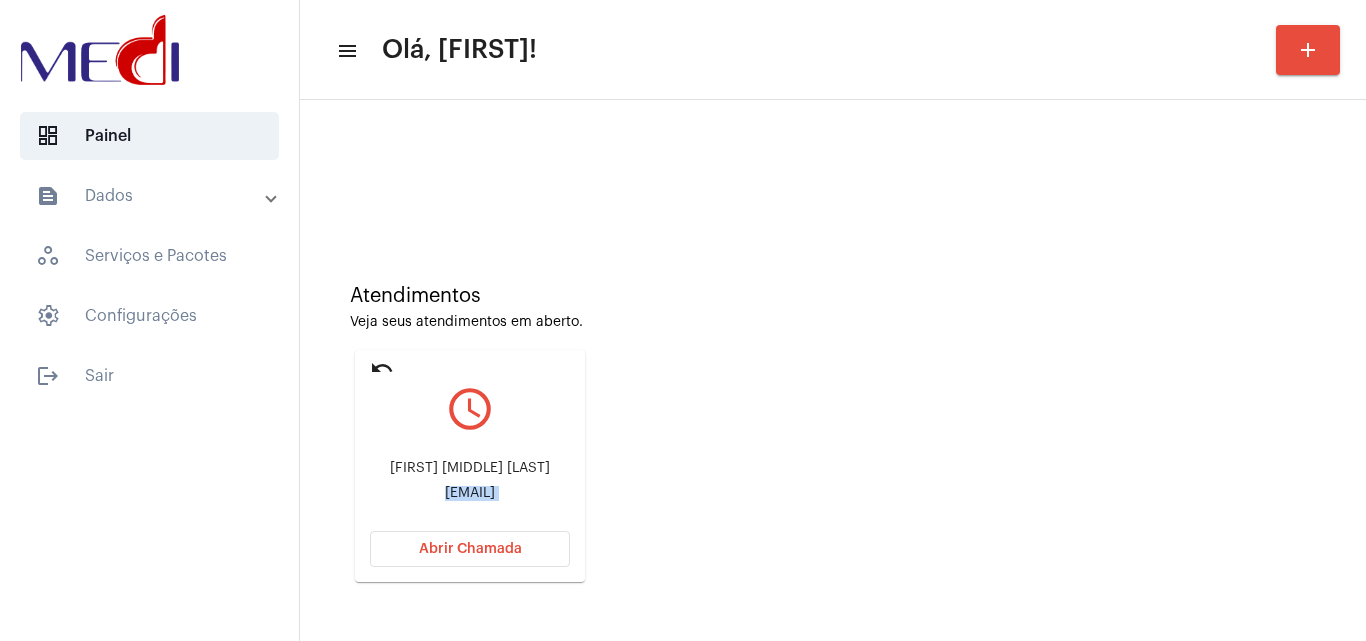 click on "Is4907029@gimail.com" 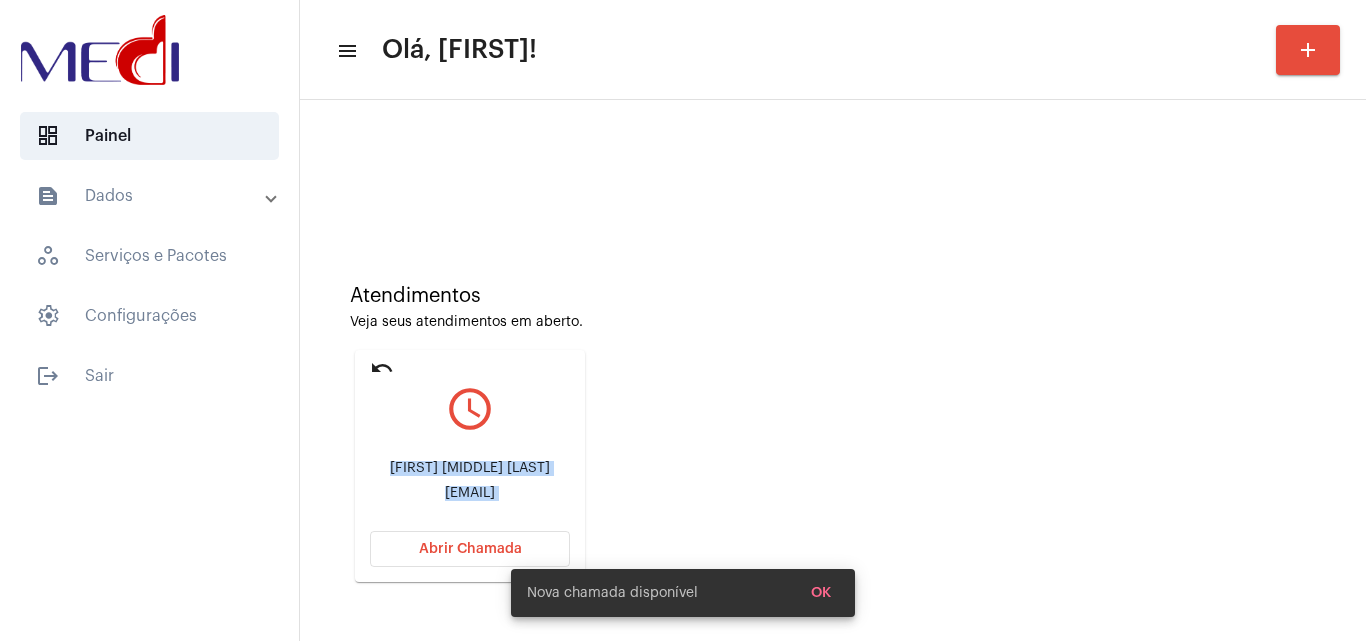 click on "Abrir Chamada" 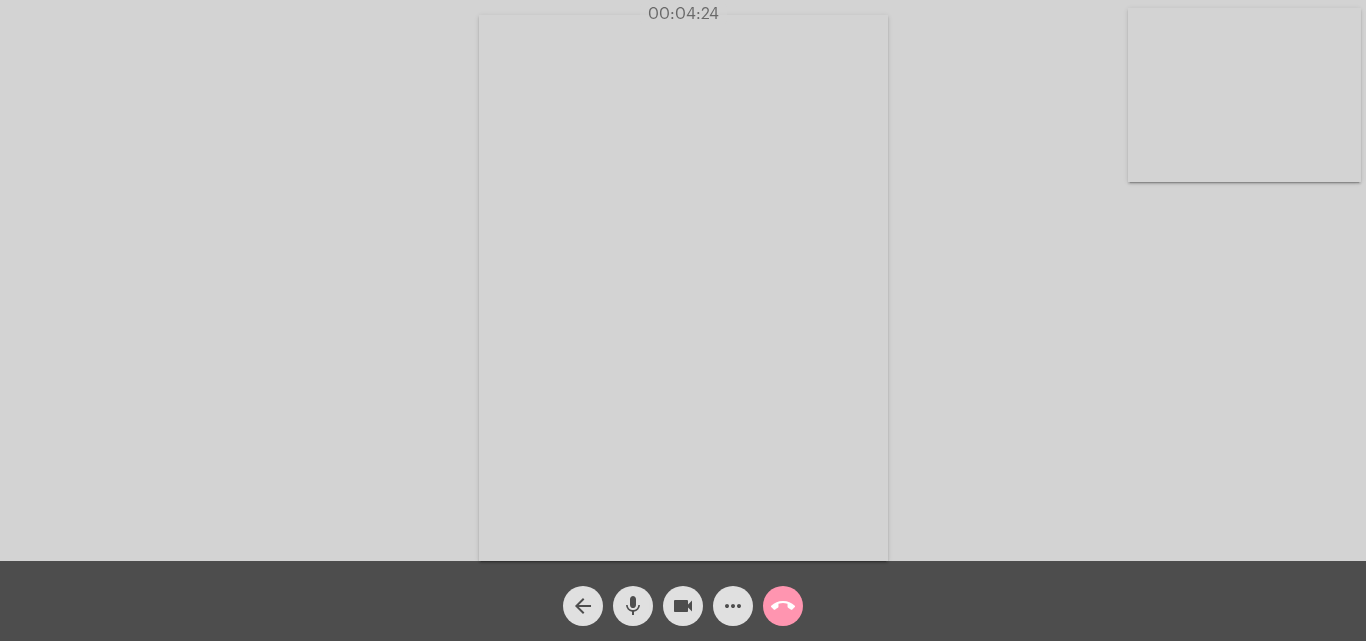 click on "call_end" 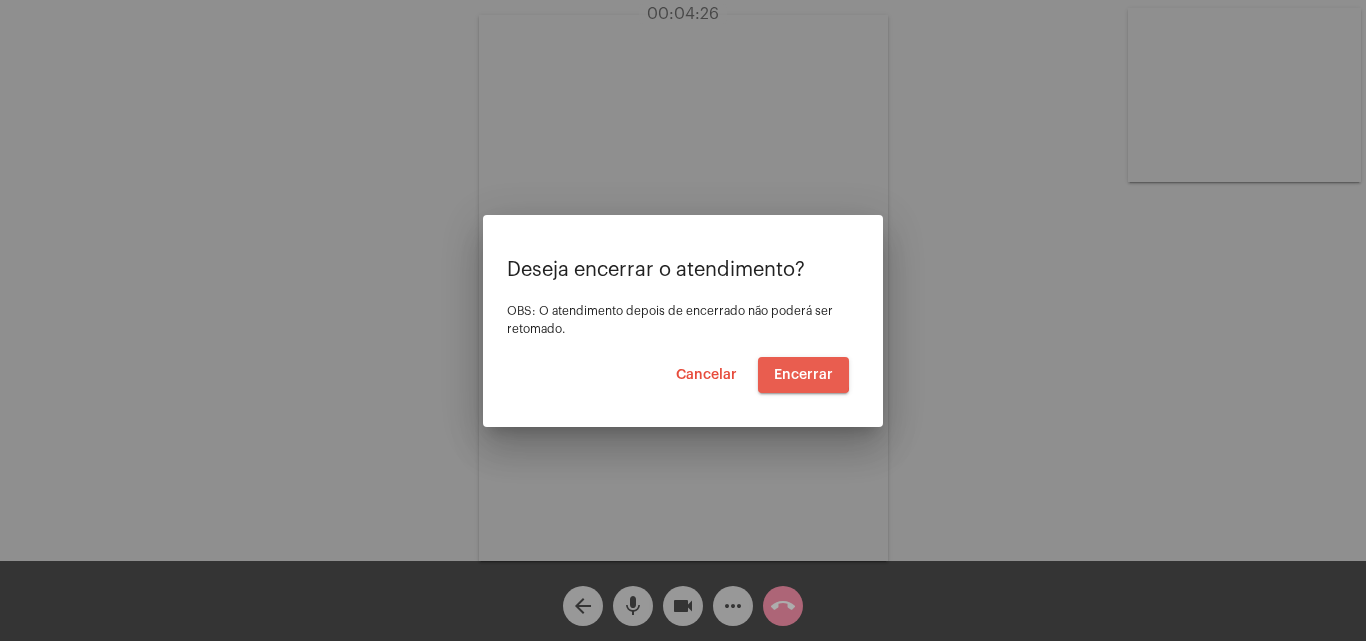 click on "Encerrar" at bounding box center [803, 375] 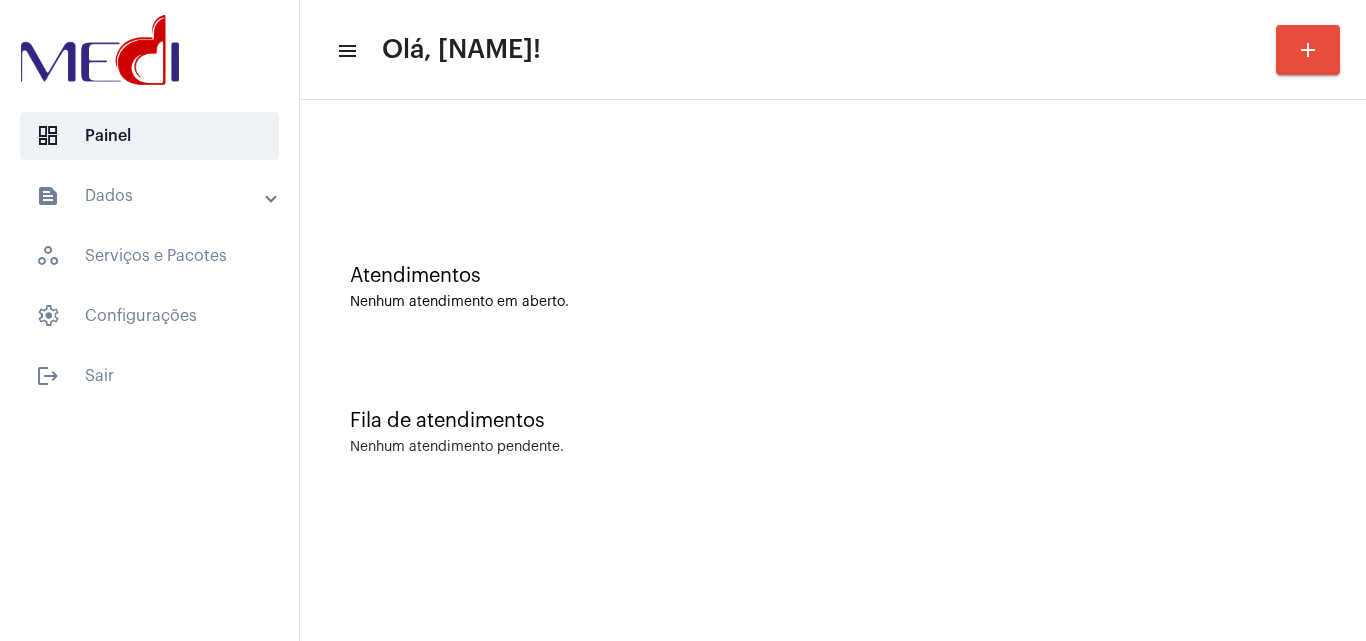 scroll, scrollTop: 0, scrollLeft: 0, axis: both 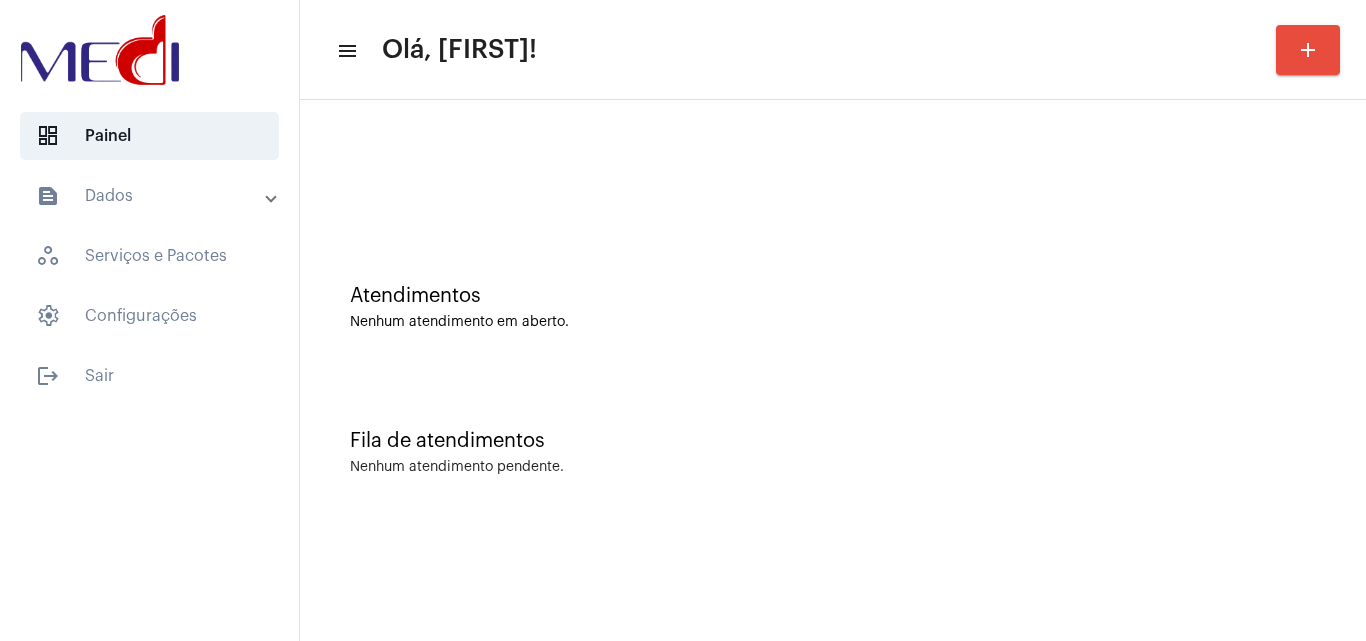 click on "Atendimentos Nenhum atendimento em aberto." 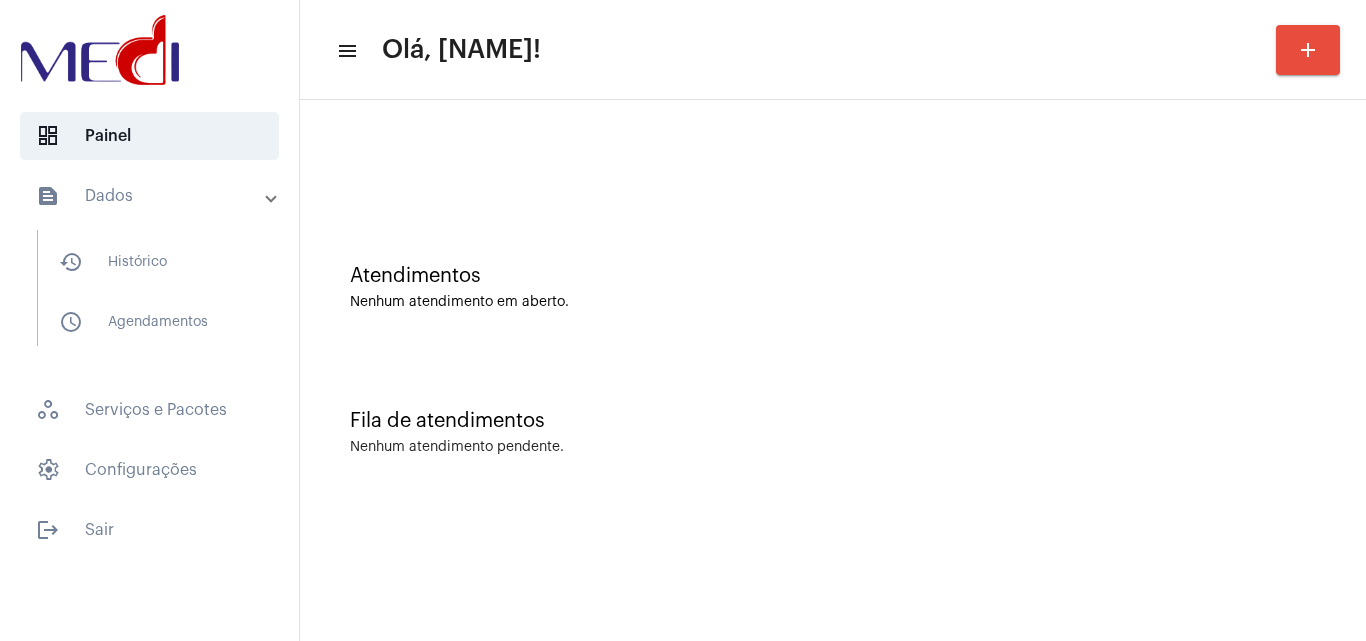 scroll, scrollTop: 0, scrollLeft: 0, axis: both 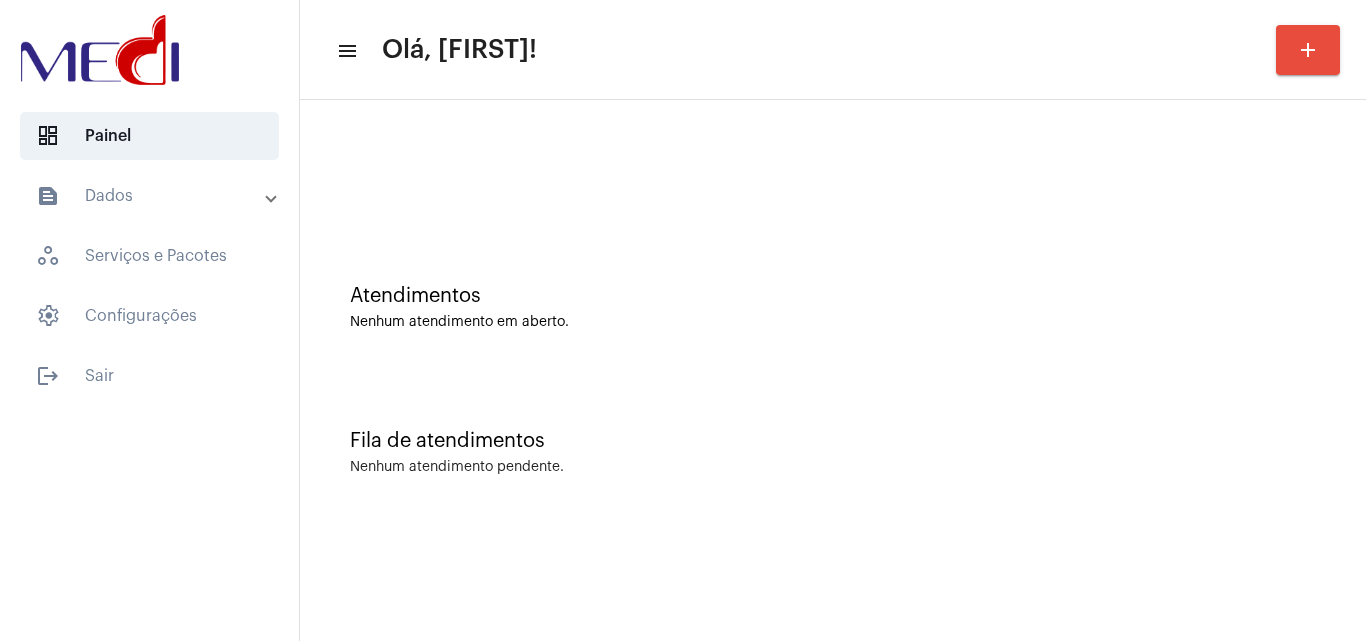 click on "Atendimentos Nenhum atendimento em aberto." 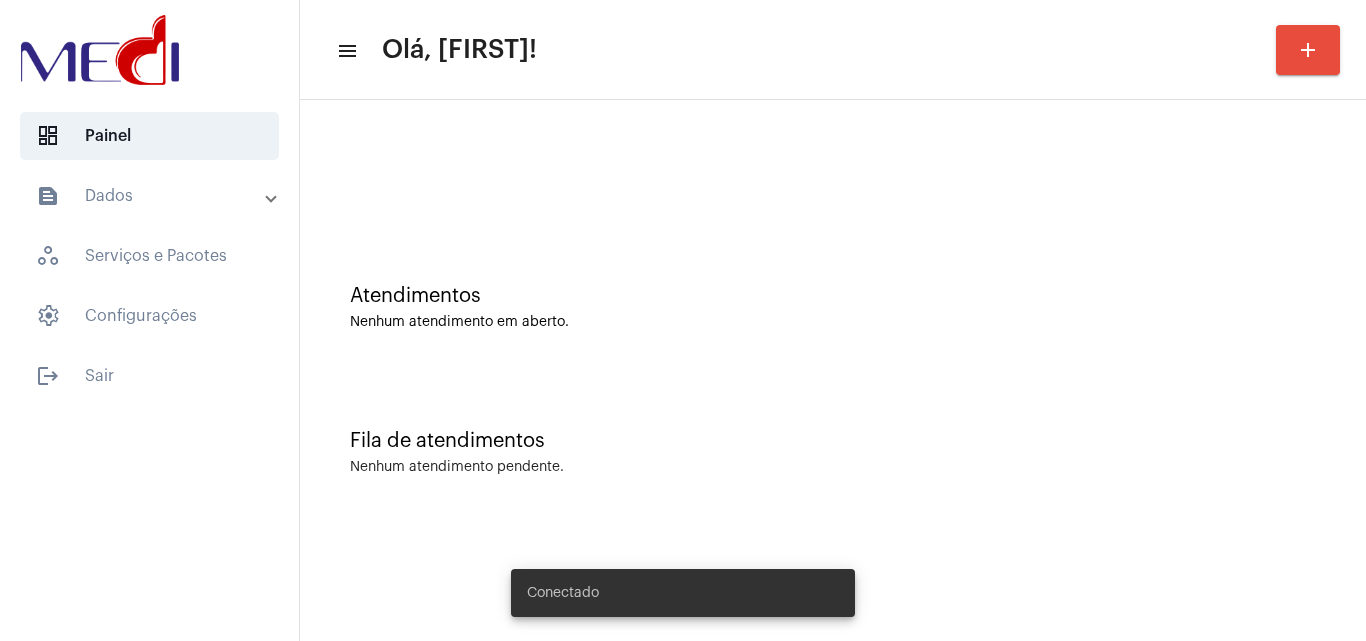 scroll, scrollTop: 0, scrollLeft: 0, axis: both 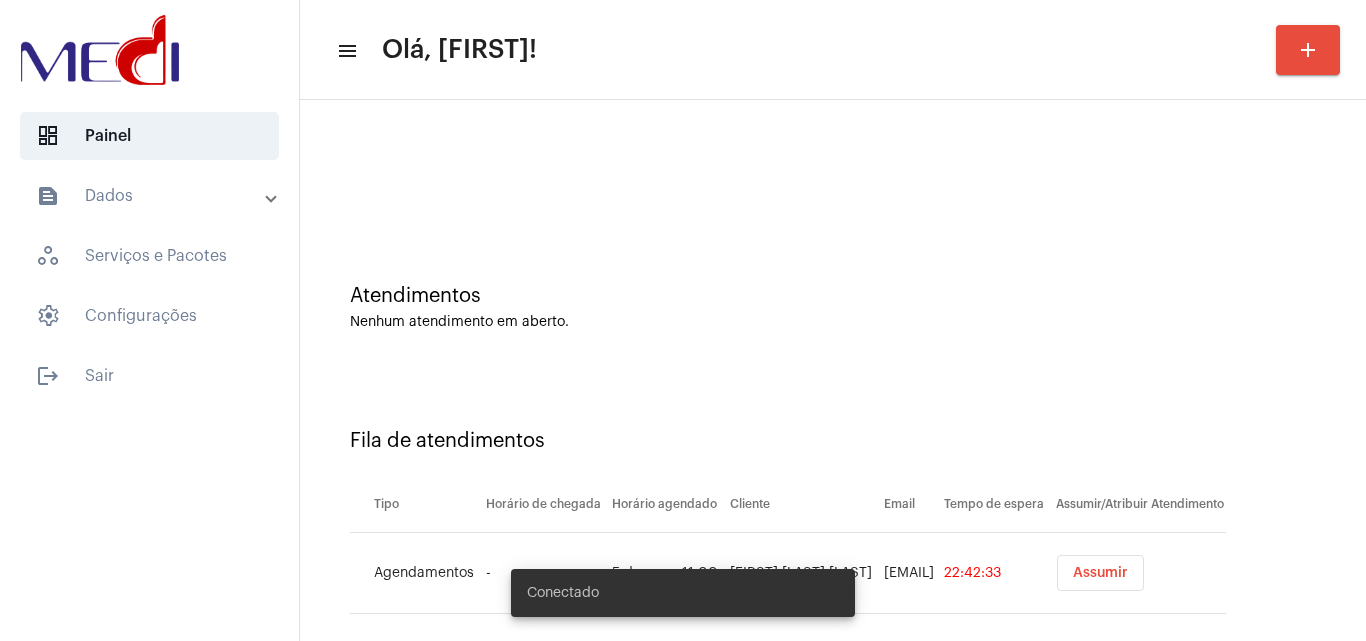 click on "Assumir" at bounding box center (1100, 573) 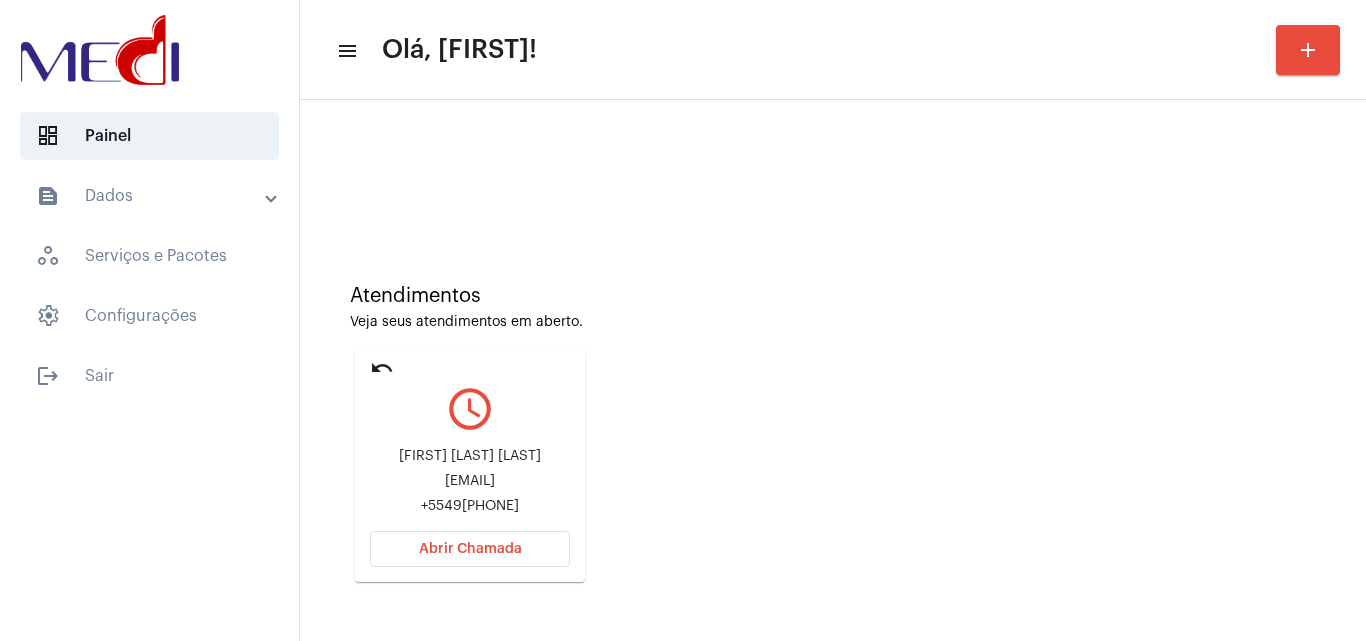 click on "geversonproenca@hotmail.com" 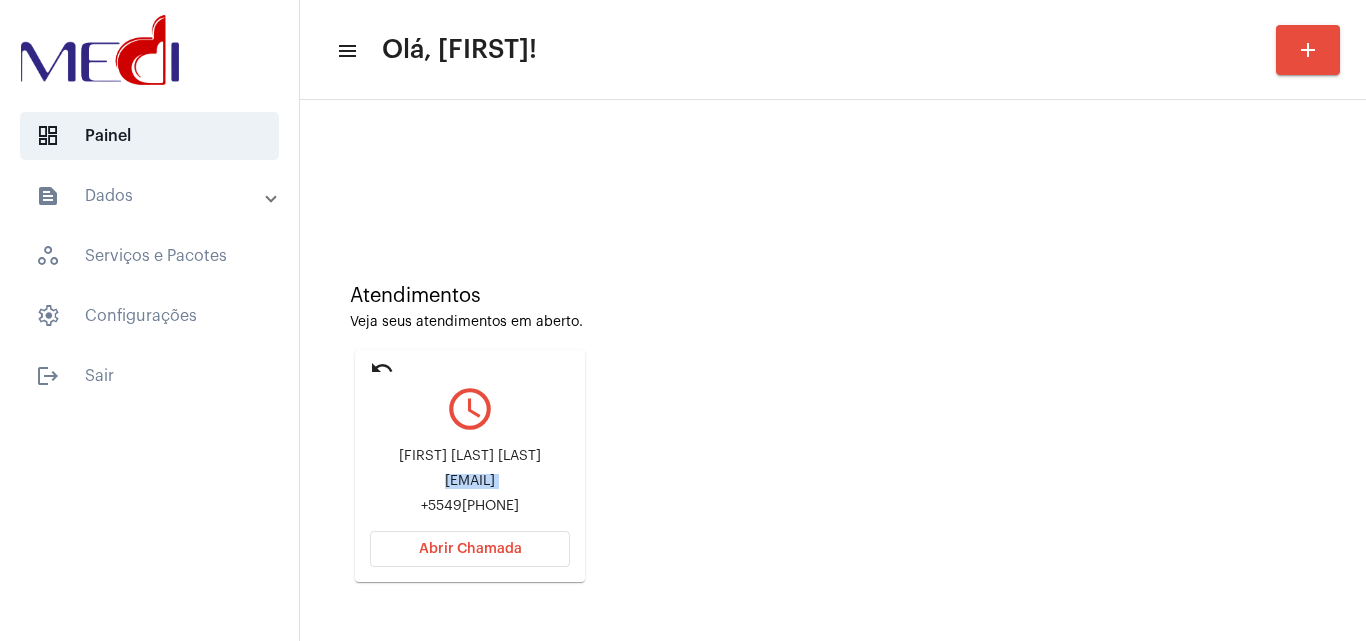 click on "geversonproenca@hotmail.com" 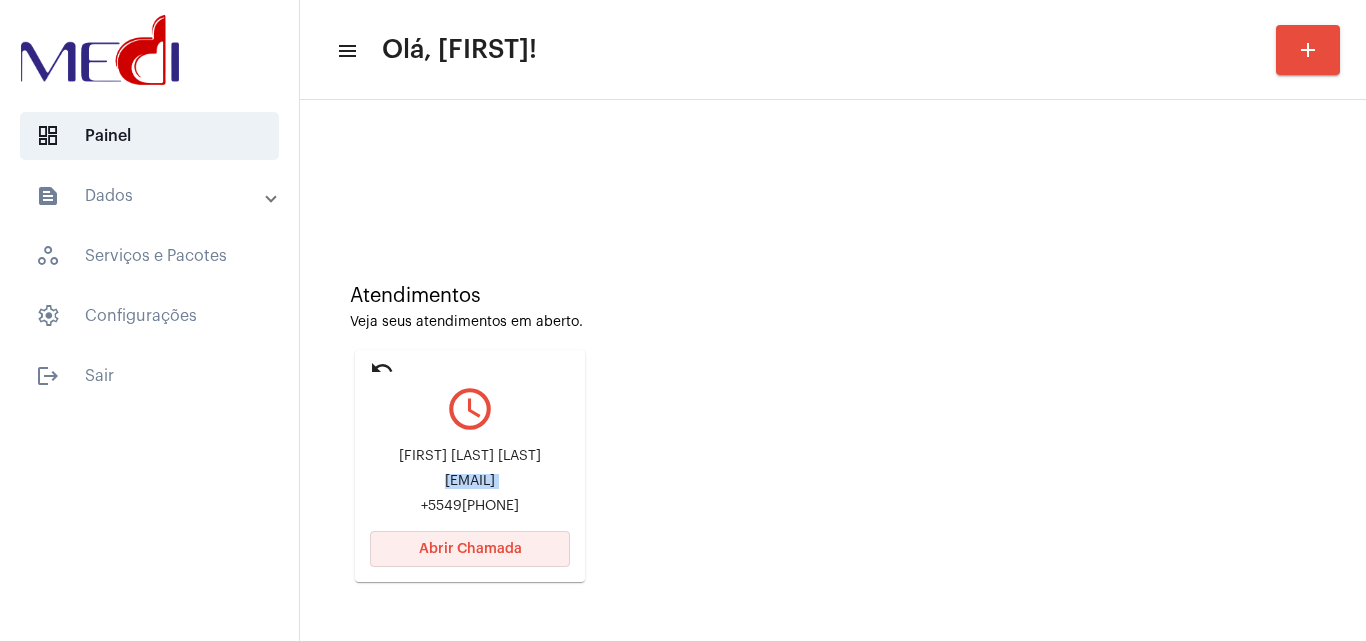 click on "Abrir Chamada" 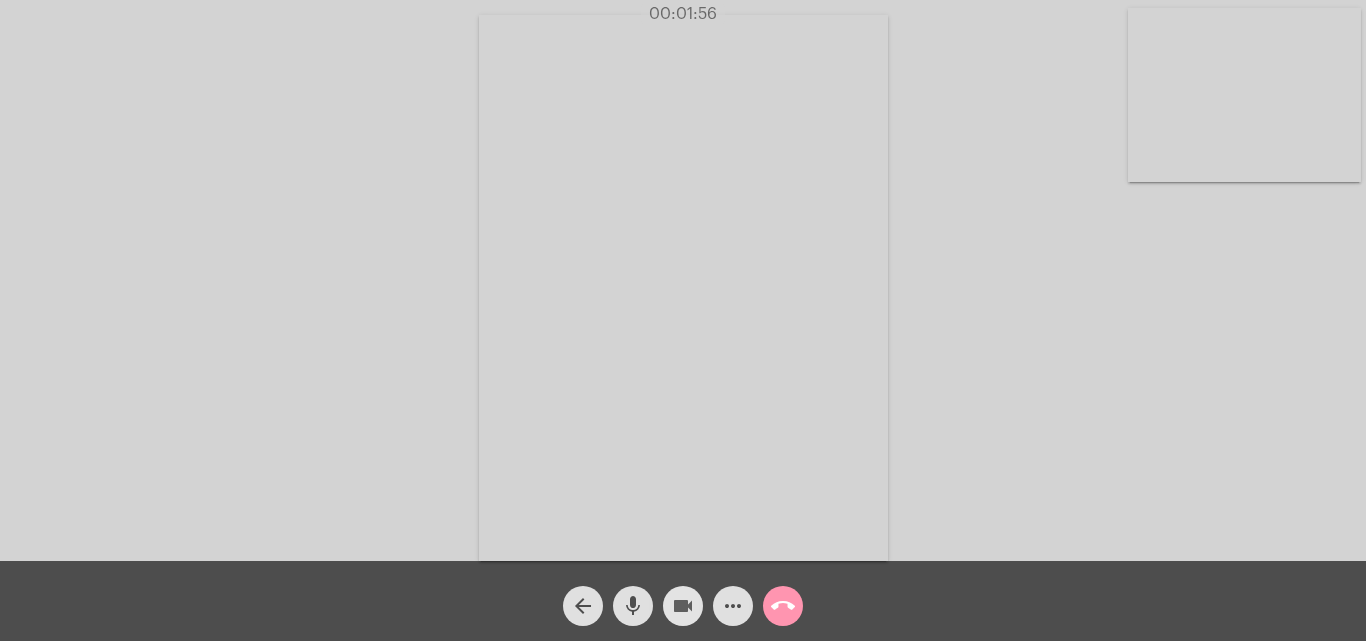 drag, startPoint x: 685, startPoint y: 603, endPoint x: 624, endPoint y: 598, distance: 61.204575 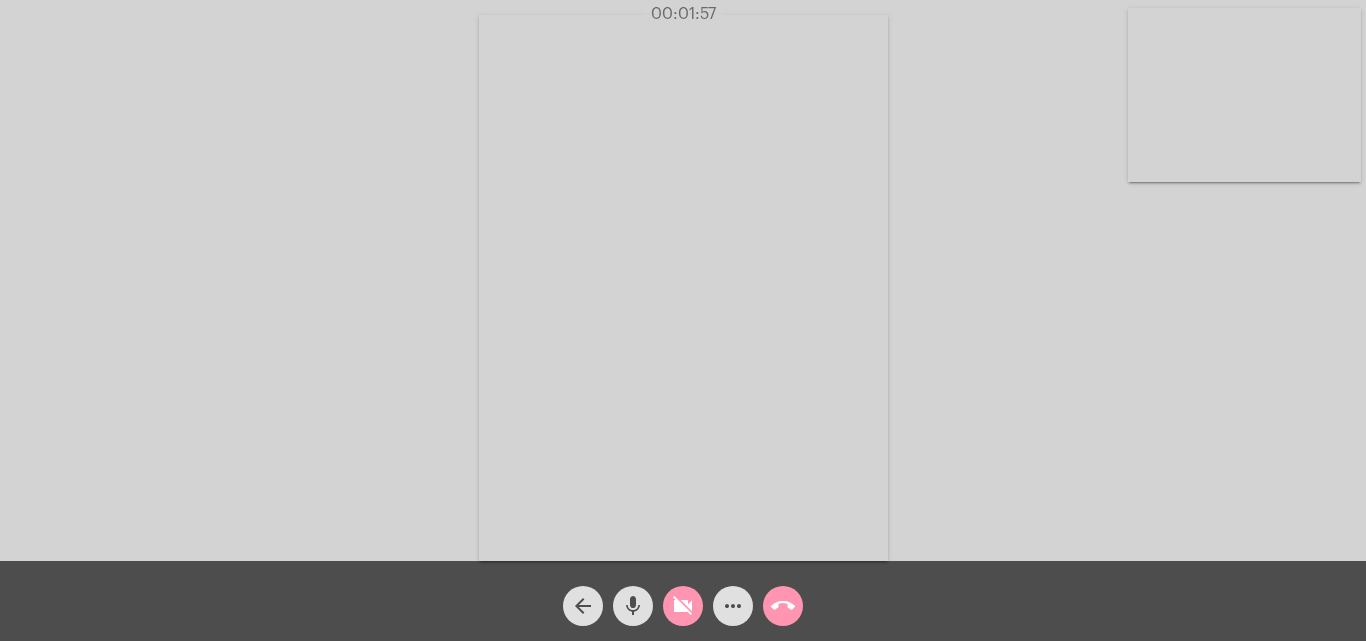 click on "mic" 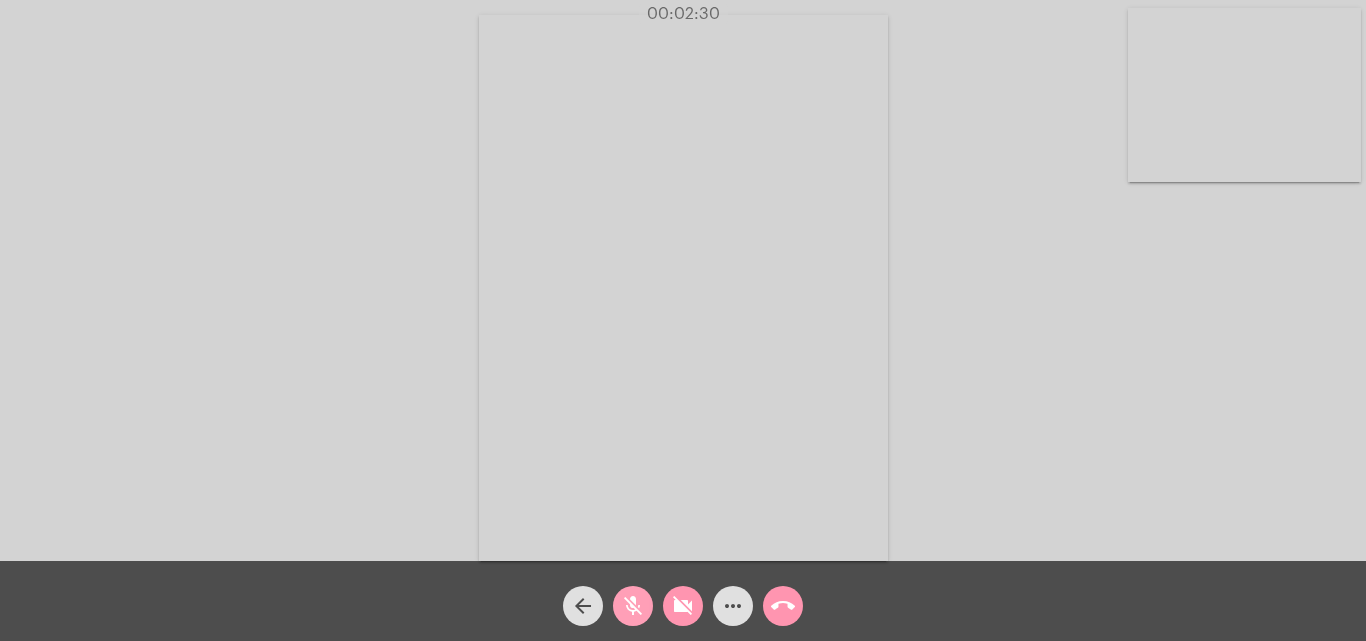 click on "mic_off" 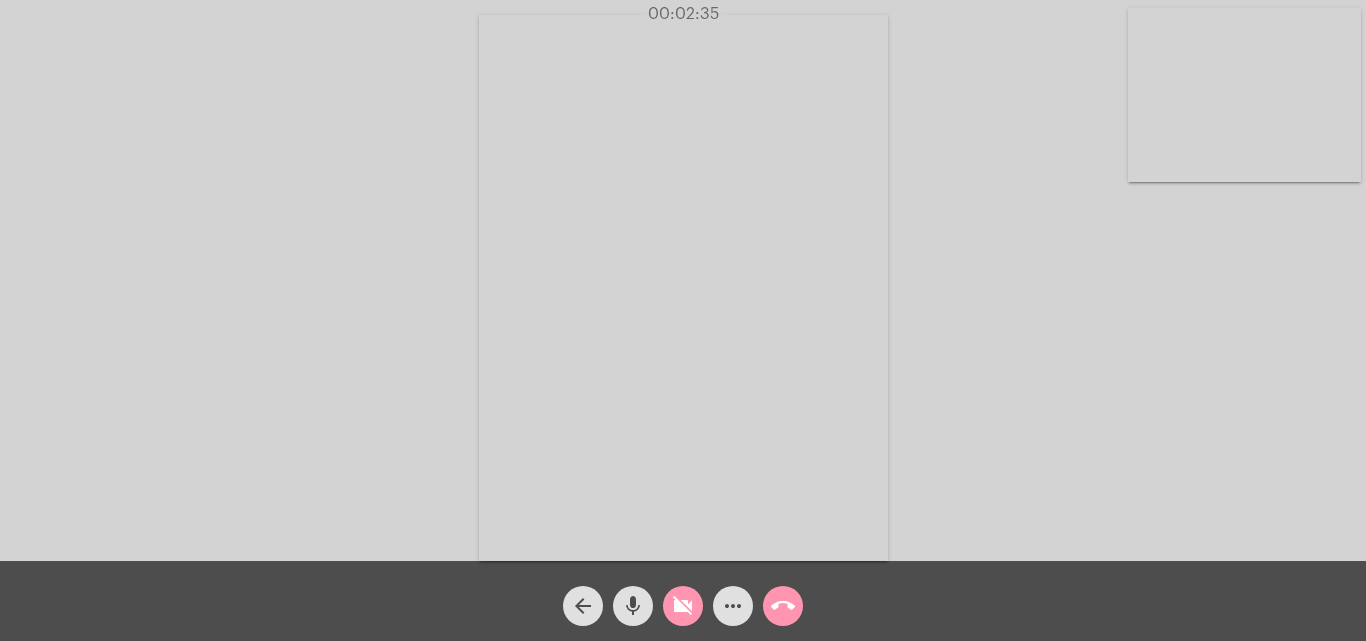 click on "mic" 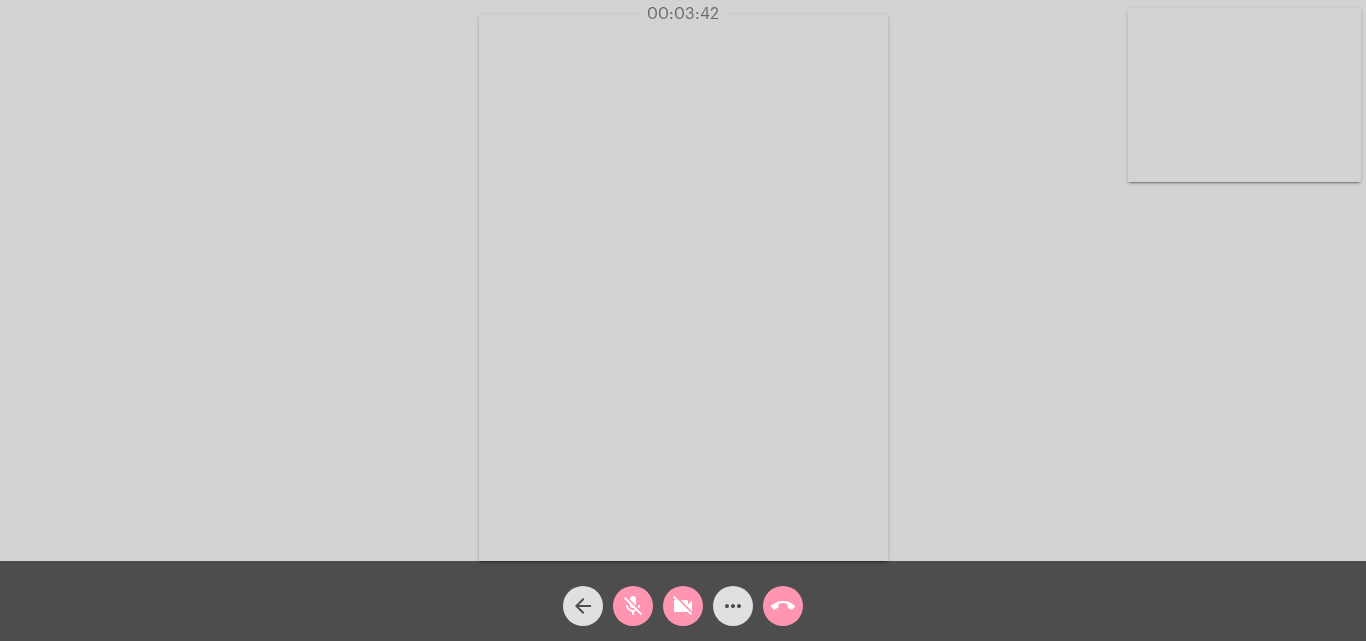 click on "Acessando Câmera e Microfone..." 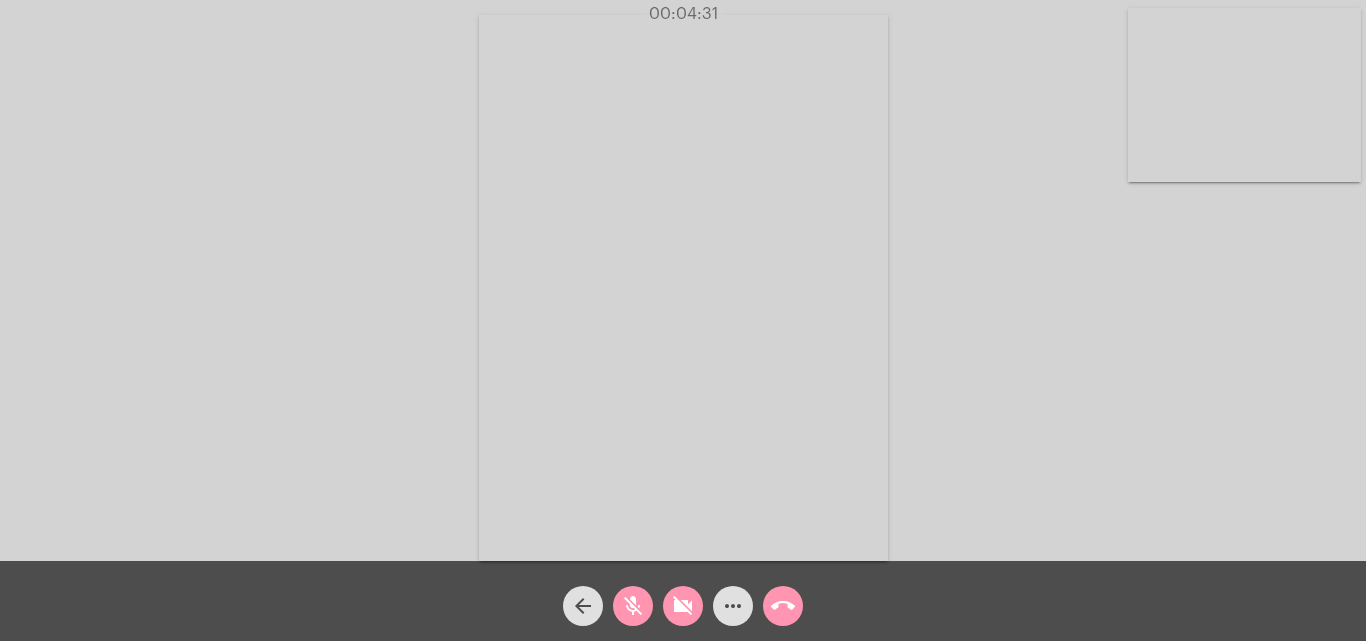 click on "mic_off" 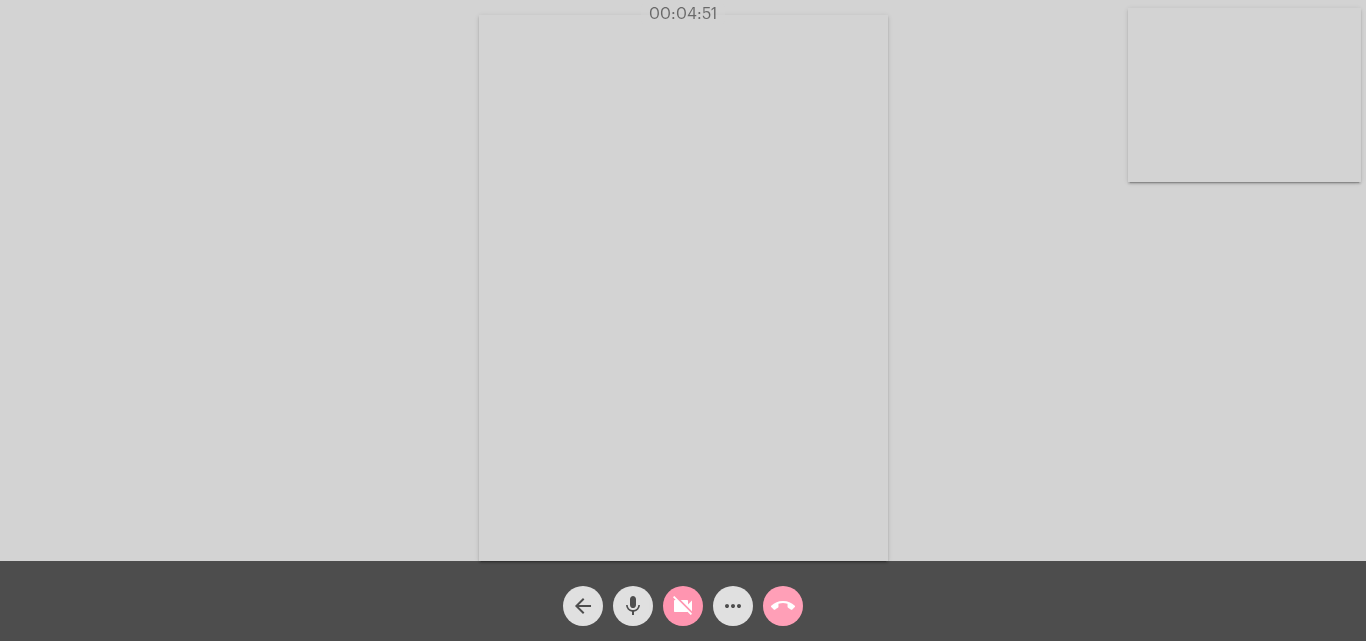 click on "call_end" 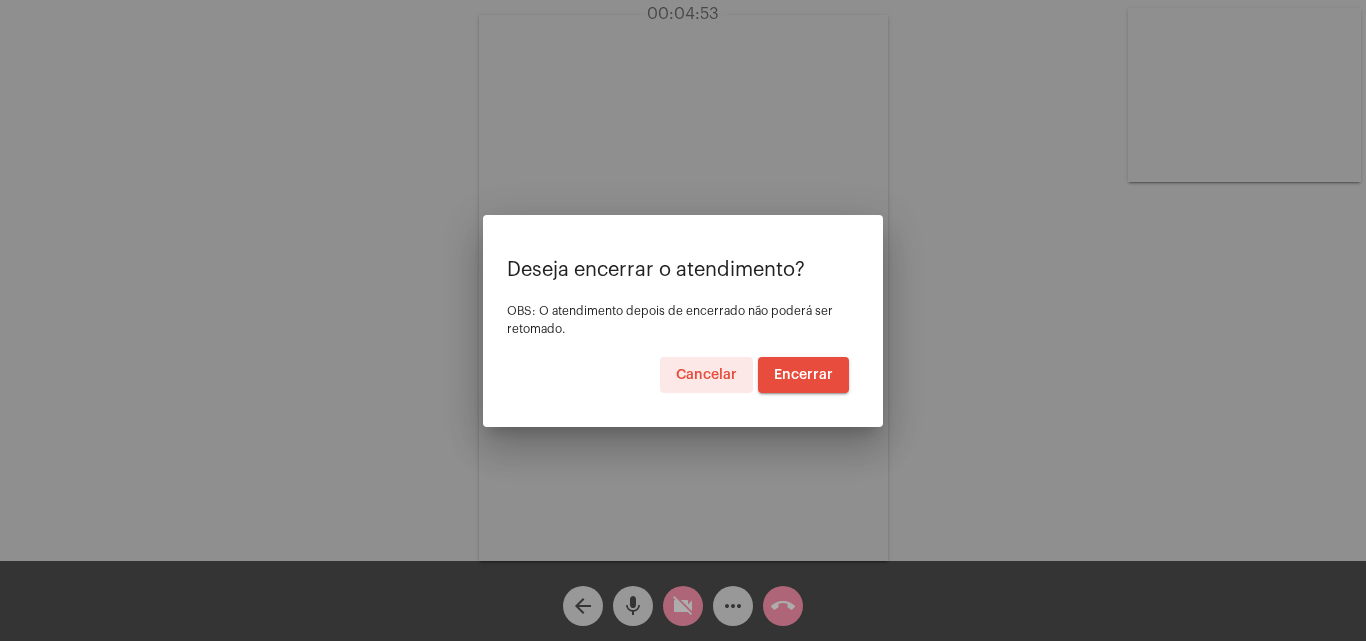 click on "Encerrar" at bounding box center (803, 375) 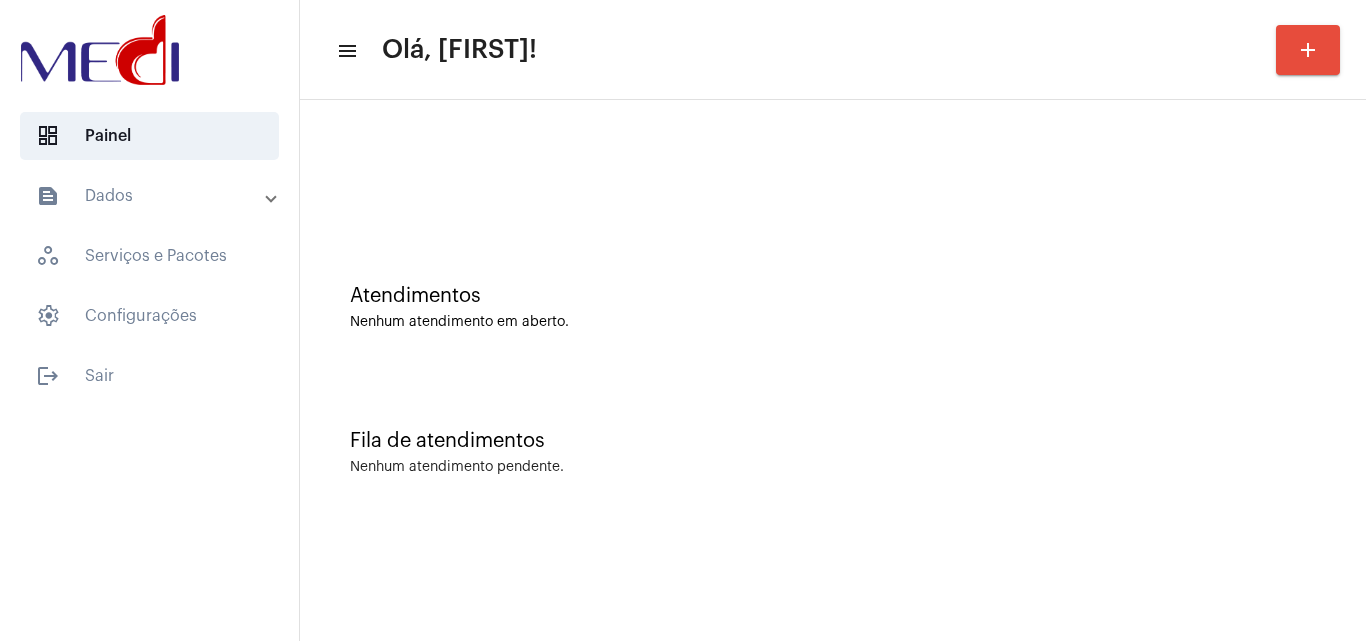 scroll, scrollTop: 0, scrollLeft: 0, axis: both 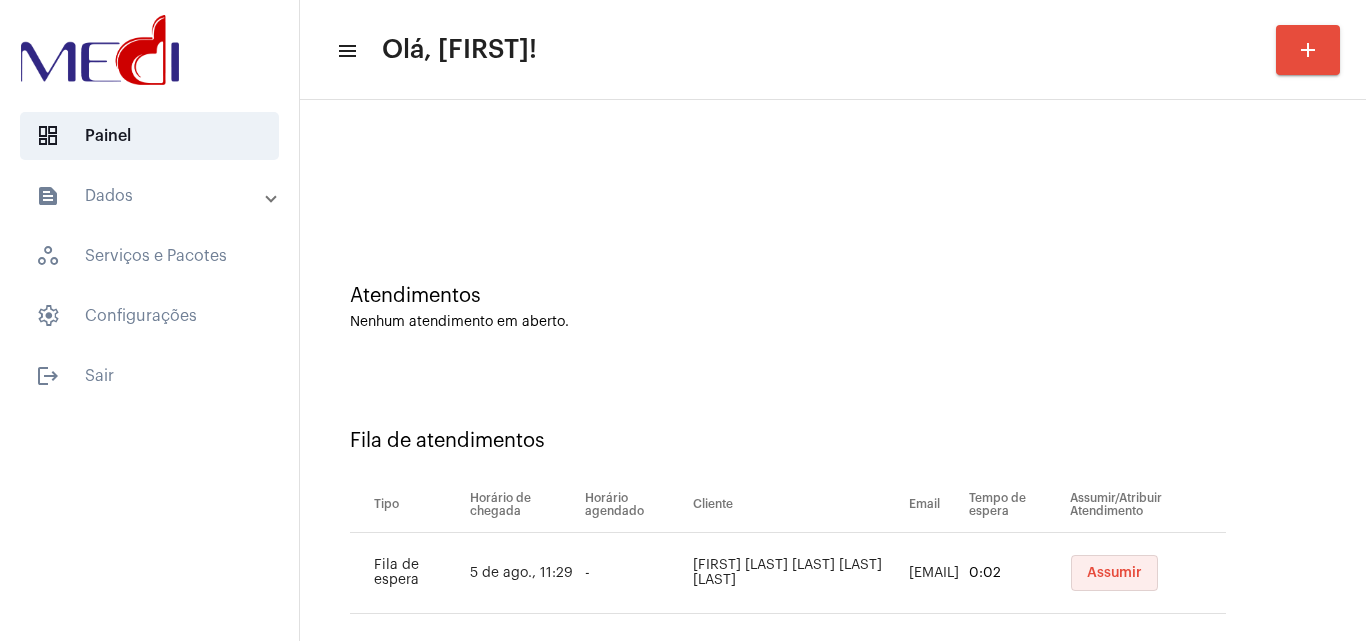 click on "Assumir" at bounding box center (1114, 573) 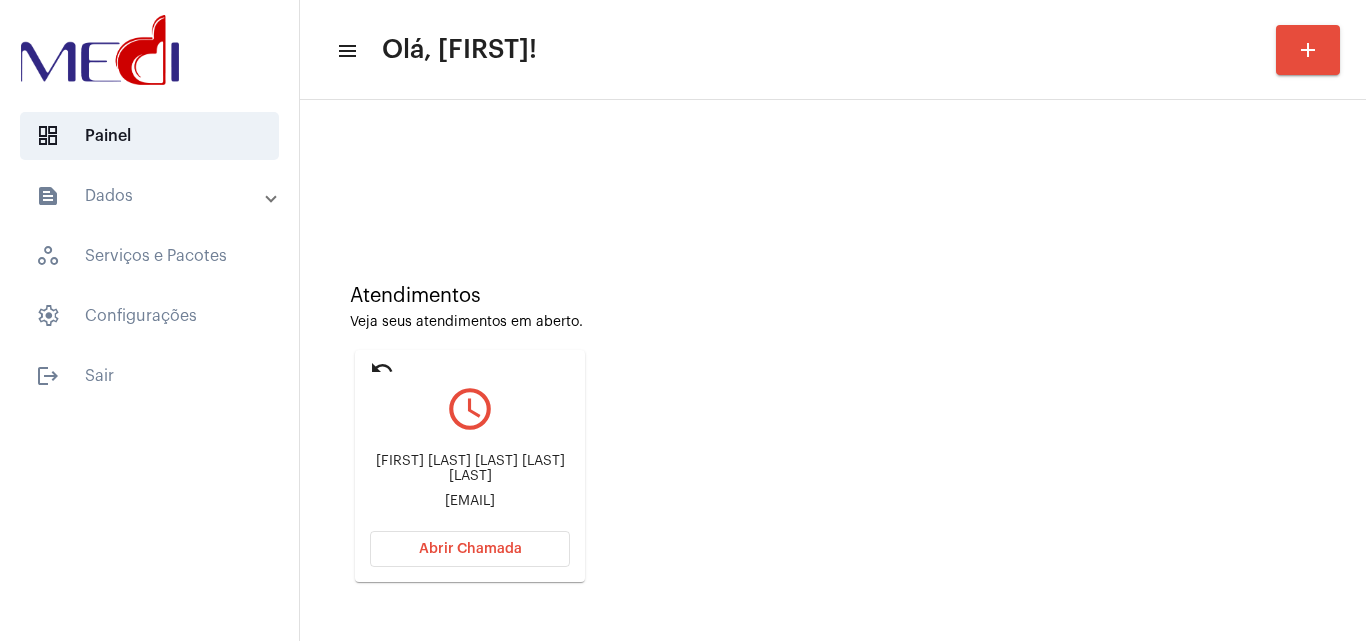 click on "MARIA ARMANDA MONTEIRO DA SILVA VIEIRA maria.armanda8085@gmail.xom" 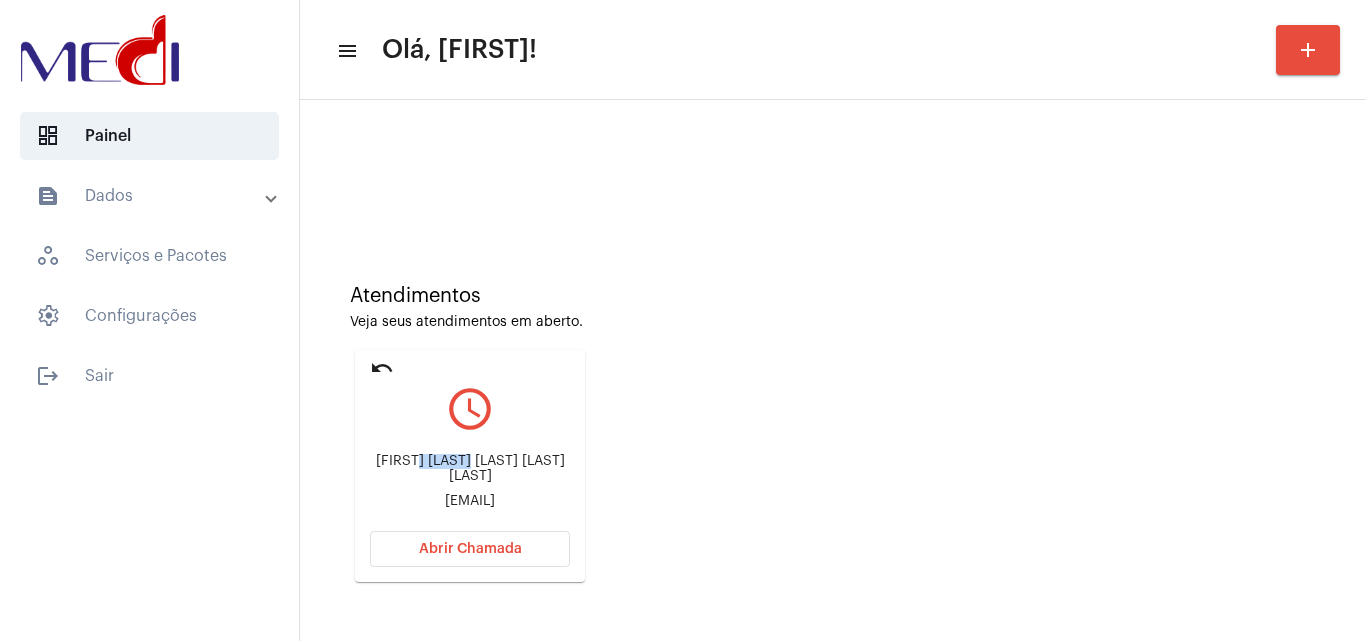 click on "MARIA ARMANDA MONTEIRO DA SILVA VIEIRA maria.armanda8085@gmail.xom" 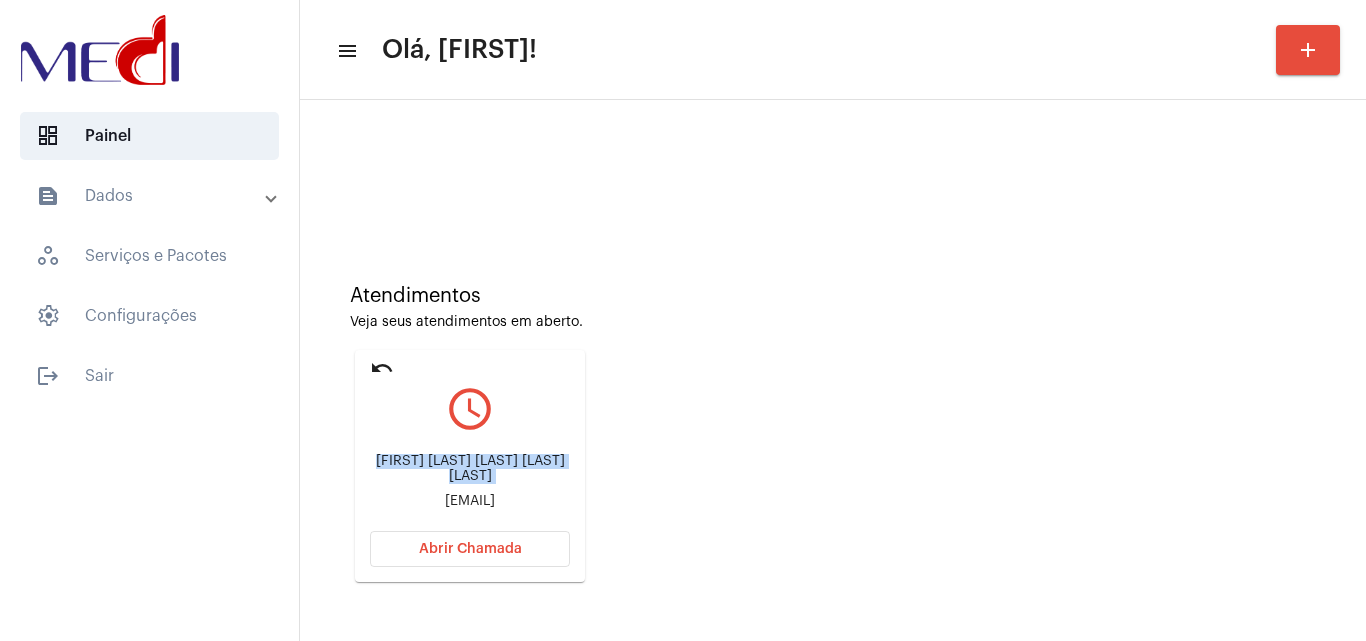 click on "MARIA ARMANDA MONTEIRO DA SILVA VIEIRA" 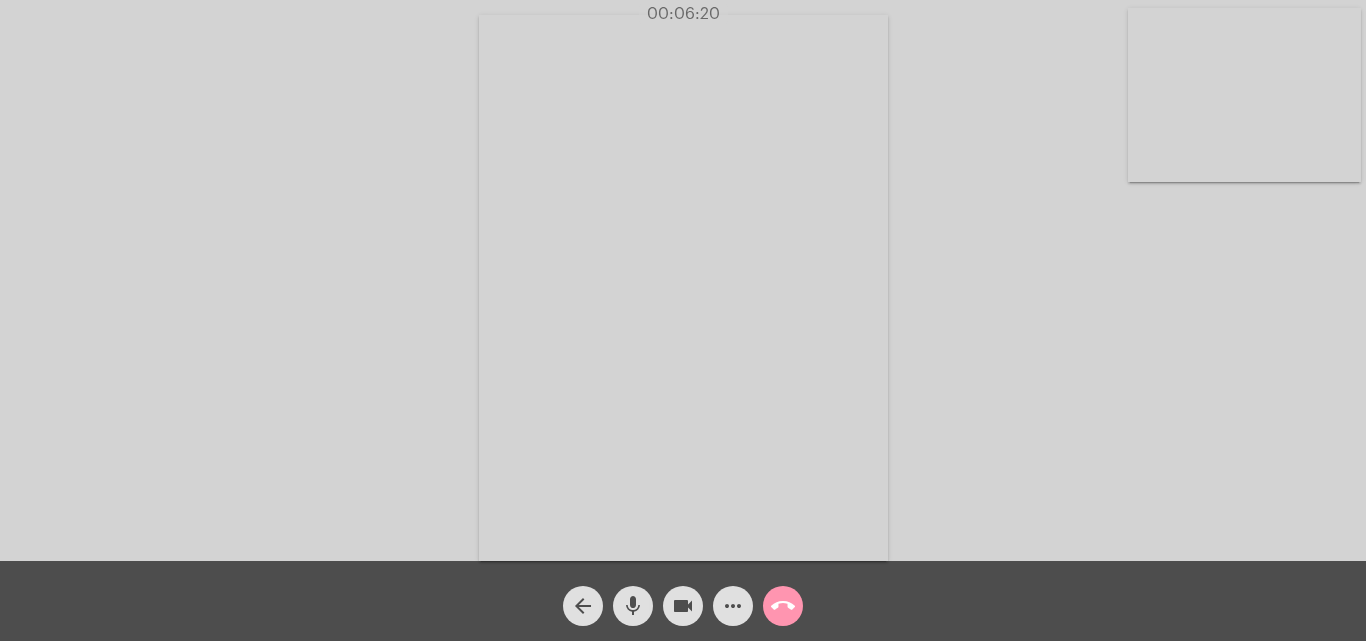 click on "call_end" 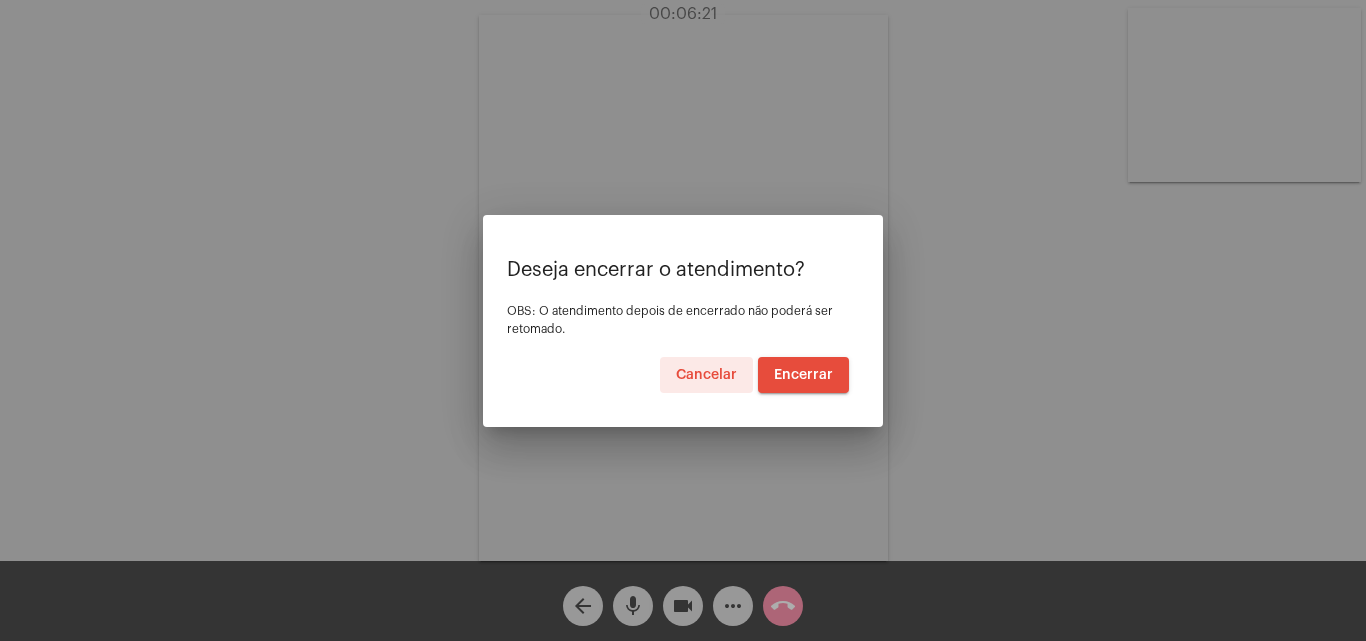 click on "Encerrar" at bounding box center (803, 375) 